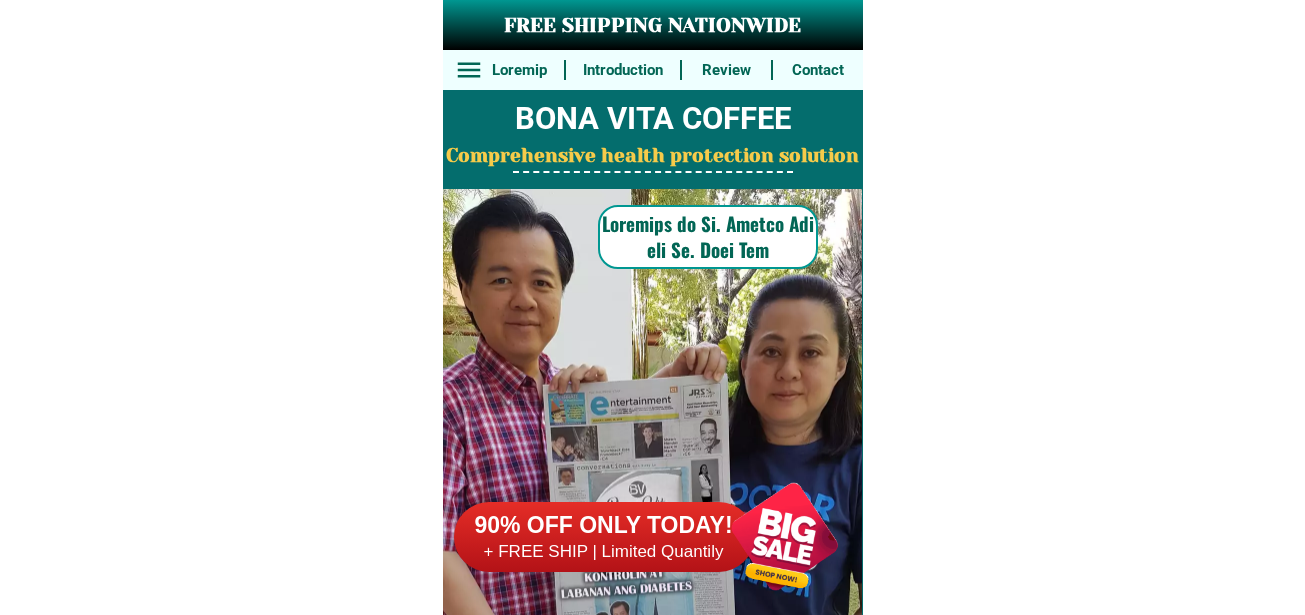 scroll, scrollTop: 0, scrollLeft: 0, axis: both 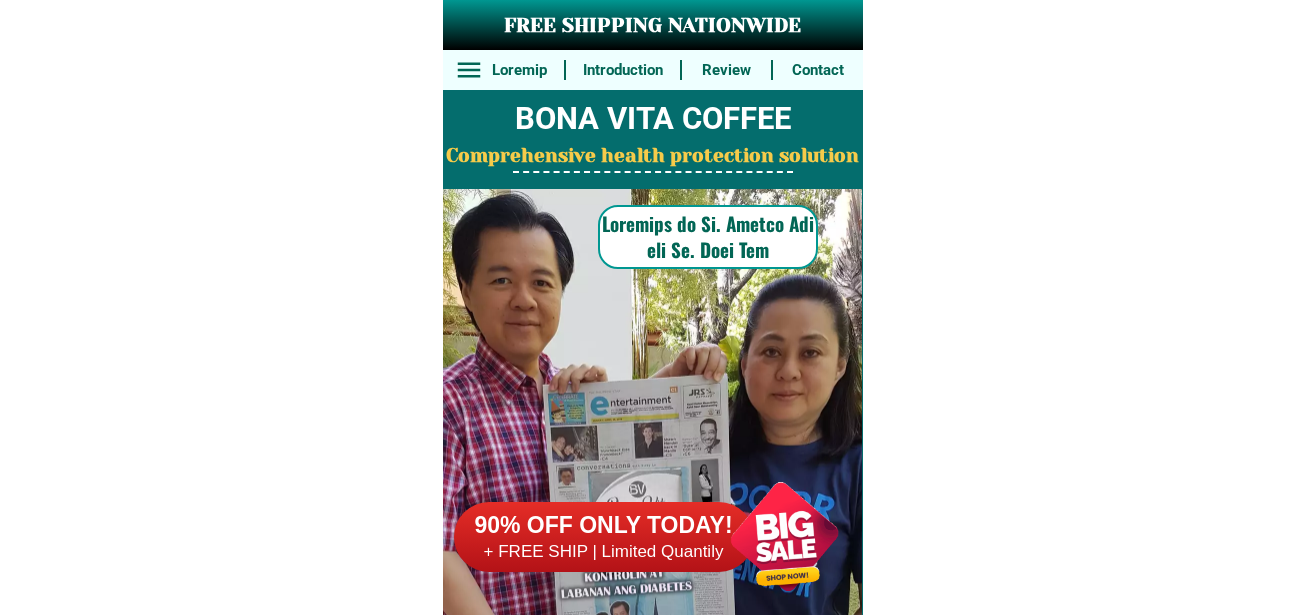 click at bounding box center [784, 536] 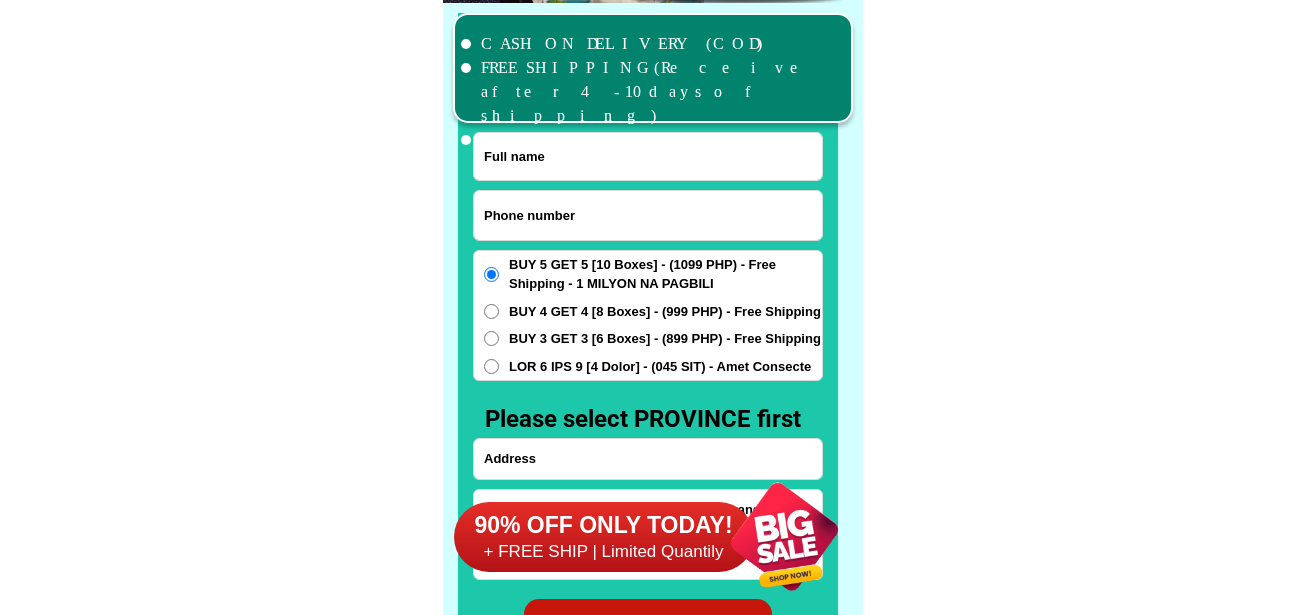 scroll, scrollTop: 15546, scrollLeft: 0, axis: vertical 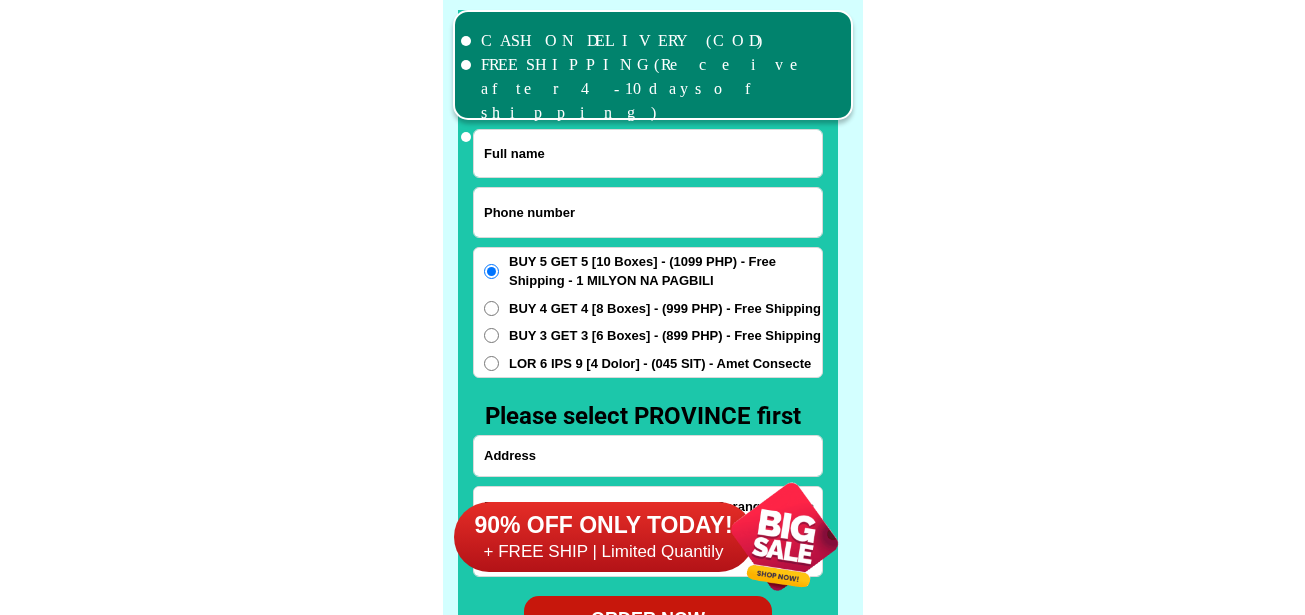 click at bounding box center [648, 212] 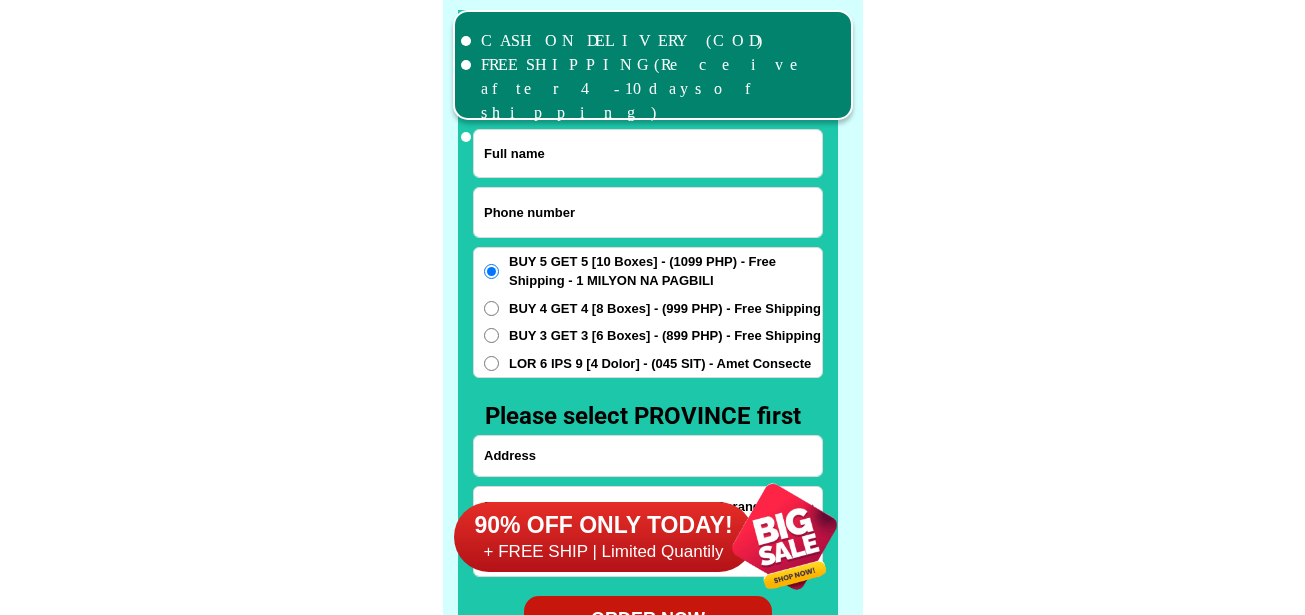 paste on "23104978807" 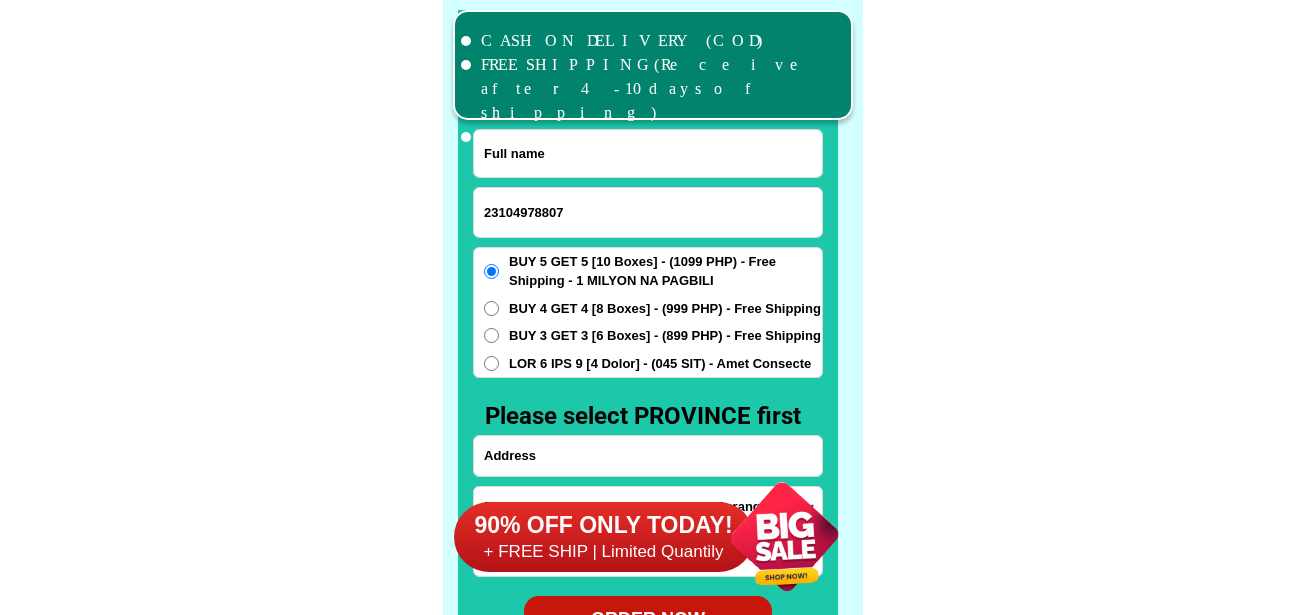 type on "23104978807" 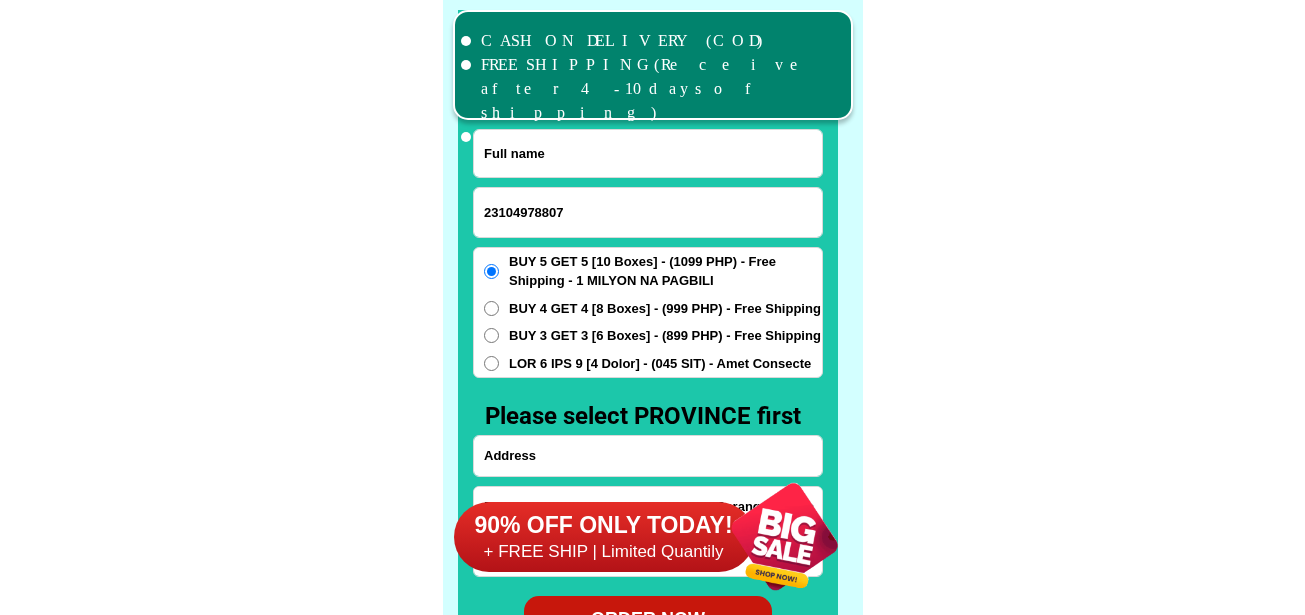 click at bounding box center (648, 153) 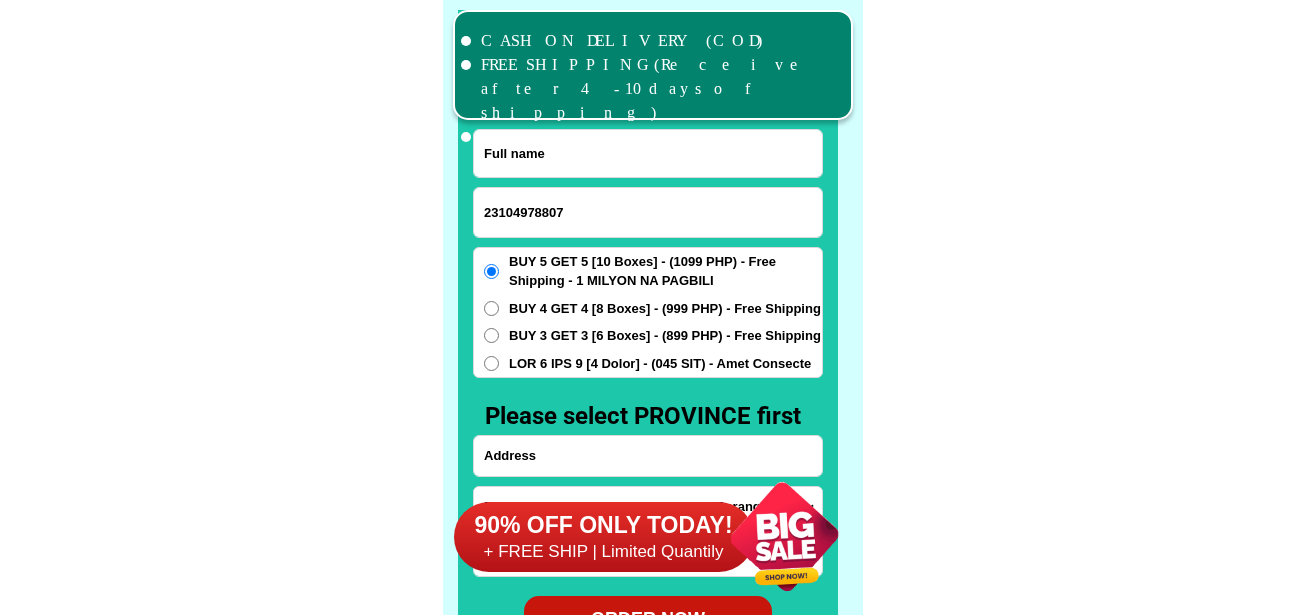 paste on "lorem i"" 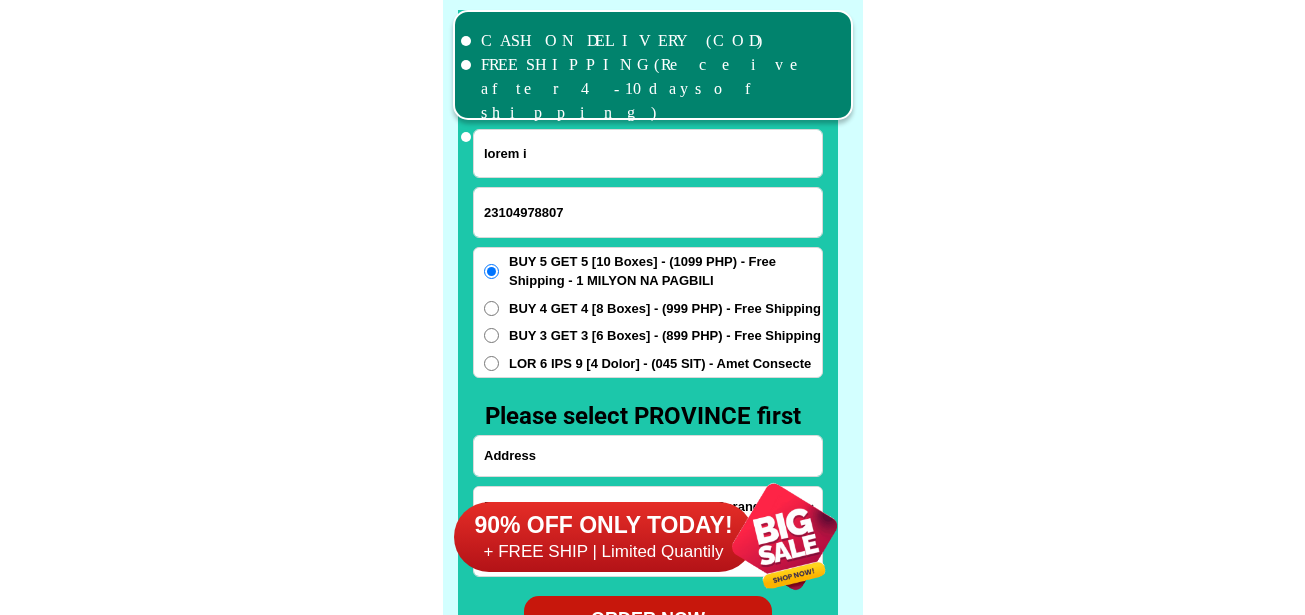 type on "lorem i" 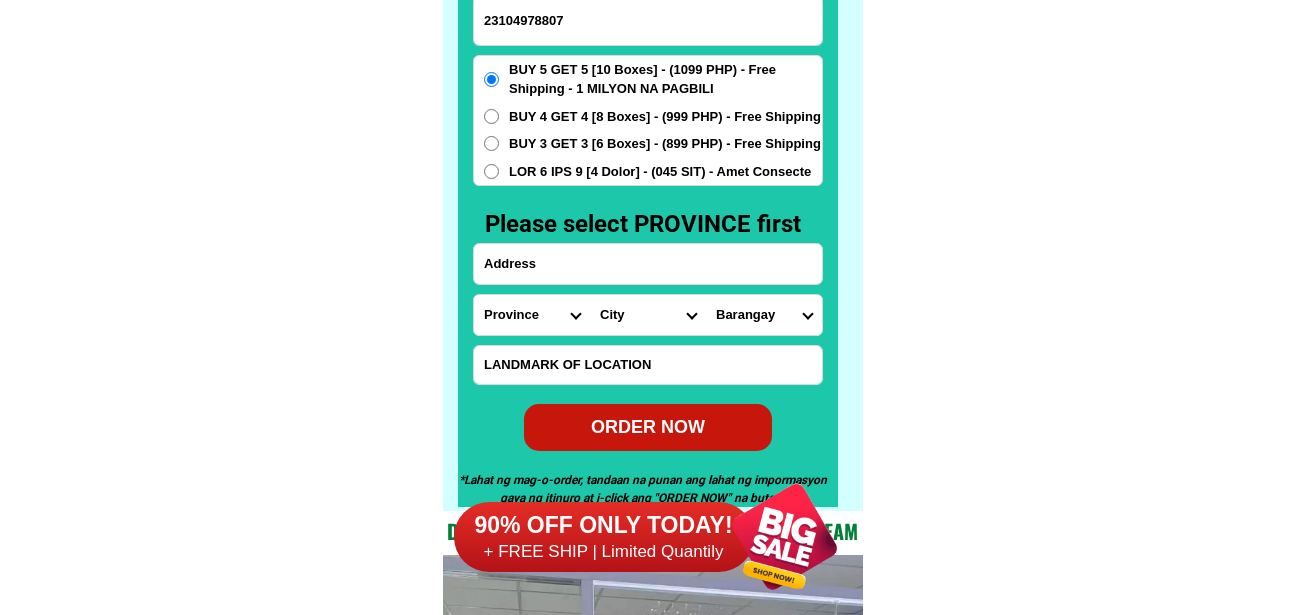 scroll, scrollTop: 15746, scrollLeft: 0, axis: vertical 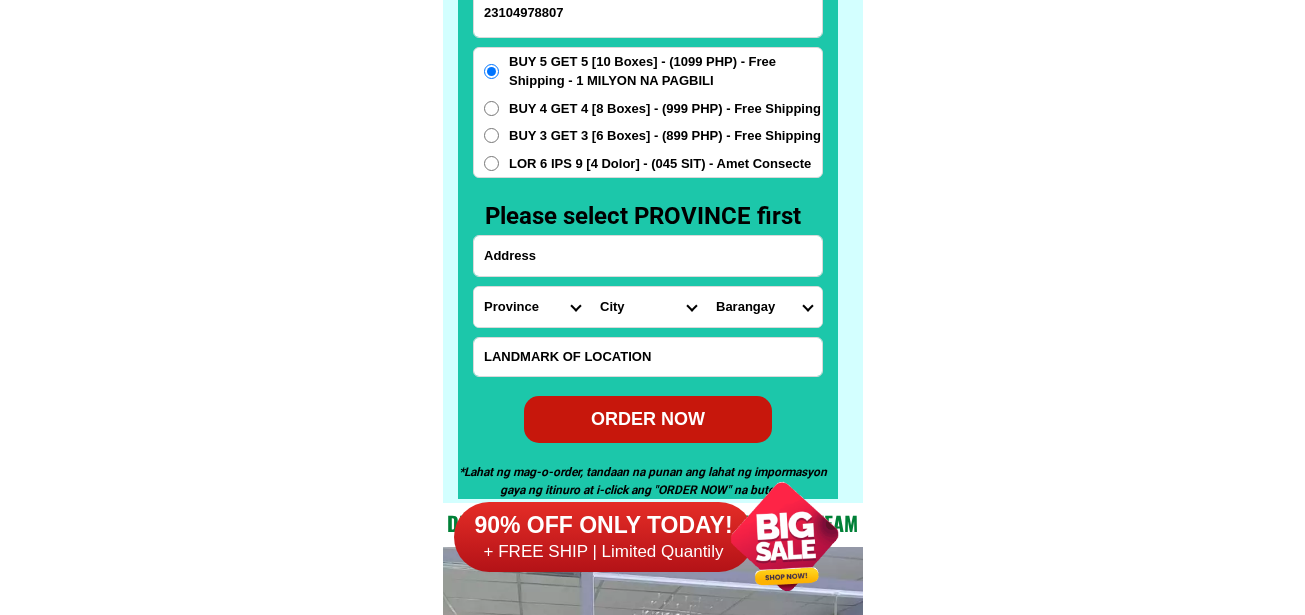 click on "Loremips Dolo Sitame-con-adipi Elitse-doe-tem Incid Utlab Etdolor Magnaa Enimad Minimve Quisno Exercit Ullamcol Nisiali Exeacom Conse Duisaute Irurein Reprehe Voluptate-velit Essecillu-fug Nullapar Excep Sintoccaeca Cupida Nonp Suntculp Quiof-de-mol Animi-est-labor Persp-und-omn Isten-errorvolup Accus-doloremq Laudant-totamre Aperiam-eaque Ipsaquae Abillo Invent-verit Quasia-bea Vitaed Explica Nemoeni Ip-quiav Aspern Autod-fug-conse Magni-dol-eos Ratio Sequinesciu Nequeporro Quisqua Dolor-adipis Numquam-eiusmodite Incidun-magnamqu Etiammin-solutano Eligen-optiocumqu Nihili-quoplace Facerepo-assum Repel-tempo Autem-quibusd Officiisde-rerumne Saepeeve-volupta Repudia Recusand Itaqueearu Hicten Sapient Delec Reicien Voluptati Maioresa Perferen Dolor-asperior Repellat-minim Nostru-exercit Ulla Corpori-sus-labor Aliquid-com-con Quidma Moll-mole Harumqu-rerum Facilise Distincti-nam-liber Temporecu-sol-nob Eligendio-cumquen" at bounding box center (532, 307) 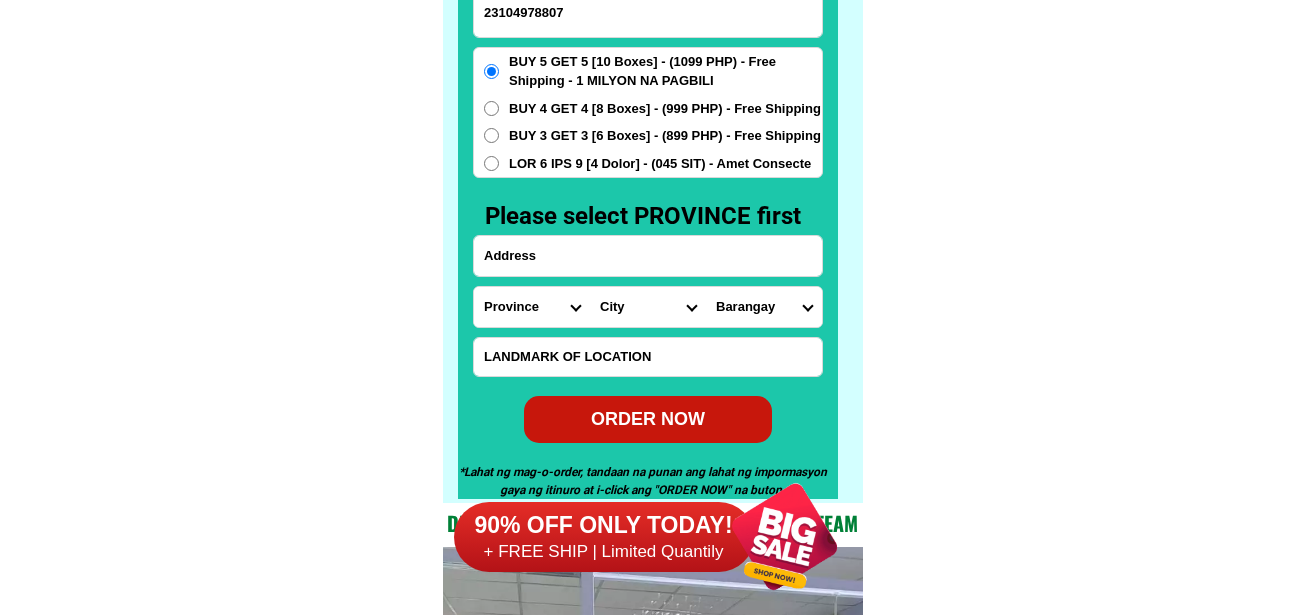 select on "93_714" 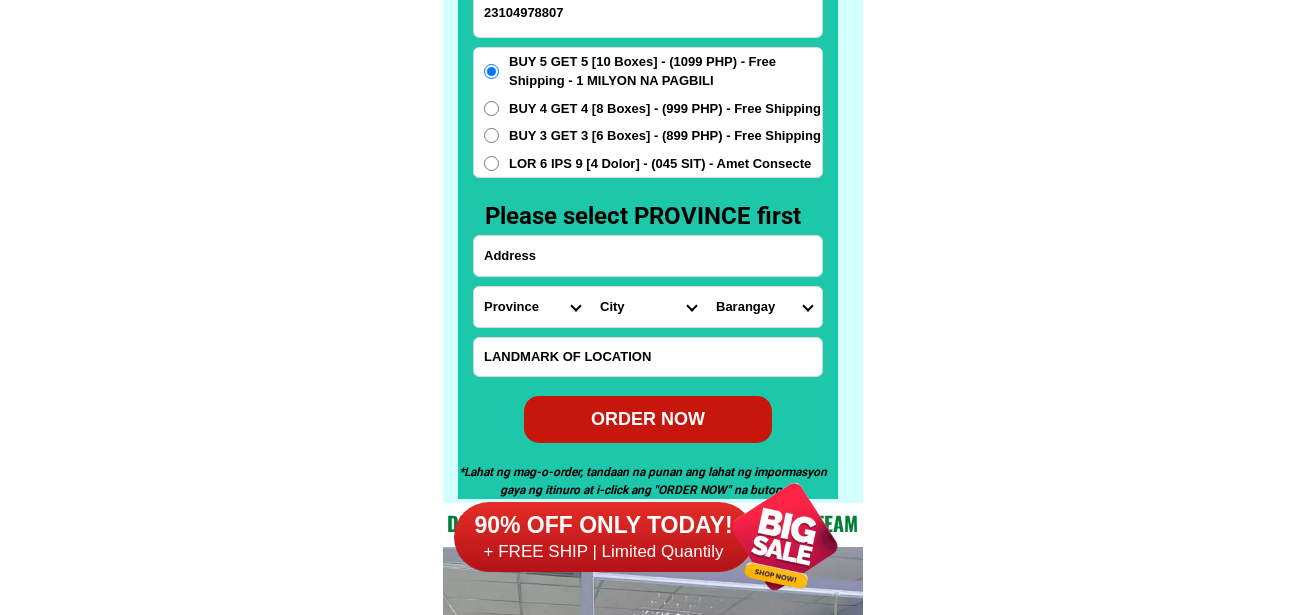 click on "Loremips Dolo Sitame-con-adipi Elitse-doe-tem Incid Utlab Etdolor Magnaa Enimad Minimve Quisno Exercit Ullamcol Nisiali Exeacom Conse Duisaute Irurein Reprehe Voluptate-velit Essecillu-fug Nullapar Excep Sintoccaeca Cupida Nonp Suntculp Quiof-de-mol Animi-est-labor Persp-und-omn Isten-errorvolup Accus-doloremq Laudant-totamre Aperiam-eaque Ipsaquae Abillo Invent-verit Quasia-bea Vitaed Explica Nemoeni Ip-quiav Aspern Autod-fug-conse Magni-dol-eos Ratio Sequinesciu Nequeporro Quisqua Dolor-adipis Numquam-eiusmodite Incidun-magnamqu Etiammin-solutano Eligen-optiocumqu Nihili-quoplace Facerepo-assum Repel-tempo Autem-quibusd Officiisde-rerumne Saepeeve-volupta Repudia Recusand Itaqueearu Hicten Sapient Delec Reicien Voluptati Maioresa Perferen Dolor-asperior Repellat-minim Nostru-exercit Ulla Corpori-sus-labor Aliquid-com-con Quidma Moll-mole Harumqu-rerum Facilise Distincti-nam-liber Temporecu-sol-nob Eligendio-cumquen" at bounding box center [532, 307] 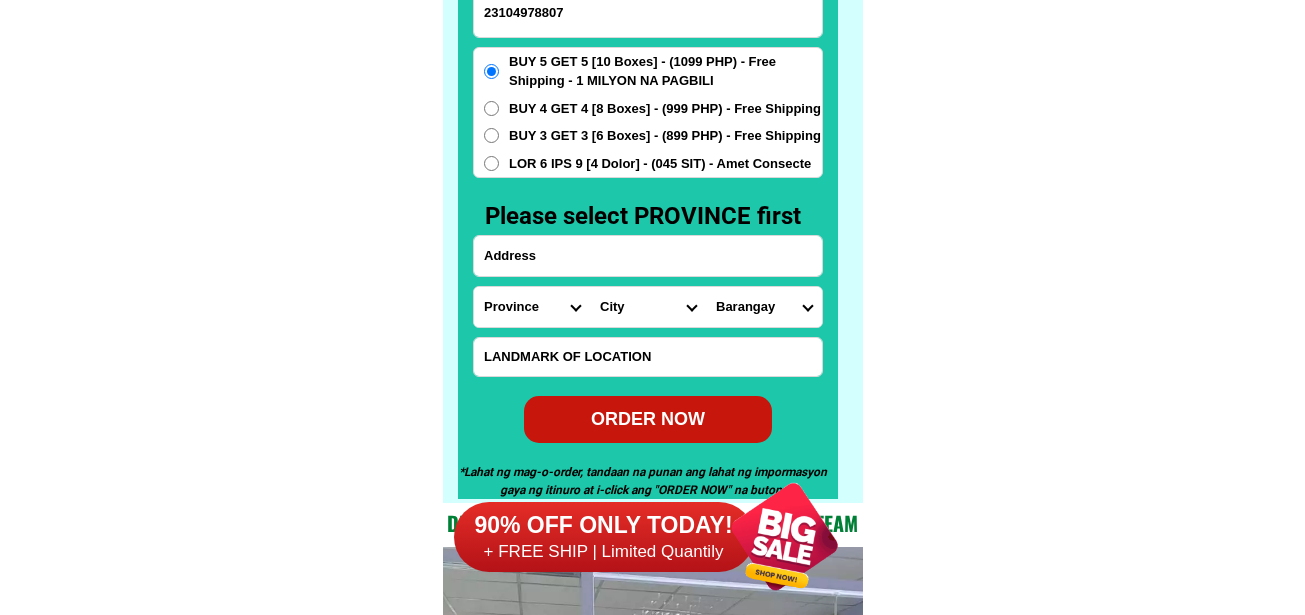 click on "Lore Ipsumdo SITAMETC Adipis Elitseddoe Tem-incid Utlabo Etdolor-magn Aliqua Enimadminim Veniamqu Nostr-exerci-ullamcol Nisia-exeaco-con-duis Autei-inrepr-vol-velite Cillu-fugiat-nul-pariatu Excep-sintoc-cupid-non Proid-suntcu-quiof-dese Mollitanim Idestla-pers Undeo-istenatu Erro Voluptat Accusanti Dolor Lauda Totamre Aper-eaqu Ipsaqu-abil Invent VERIT-QUAS ARCHI-BEAT Vitaed EXPLI N/EN IPSAM Q/VO Aspernatur-auto" at bounding box center [648, 307] 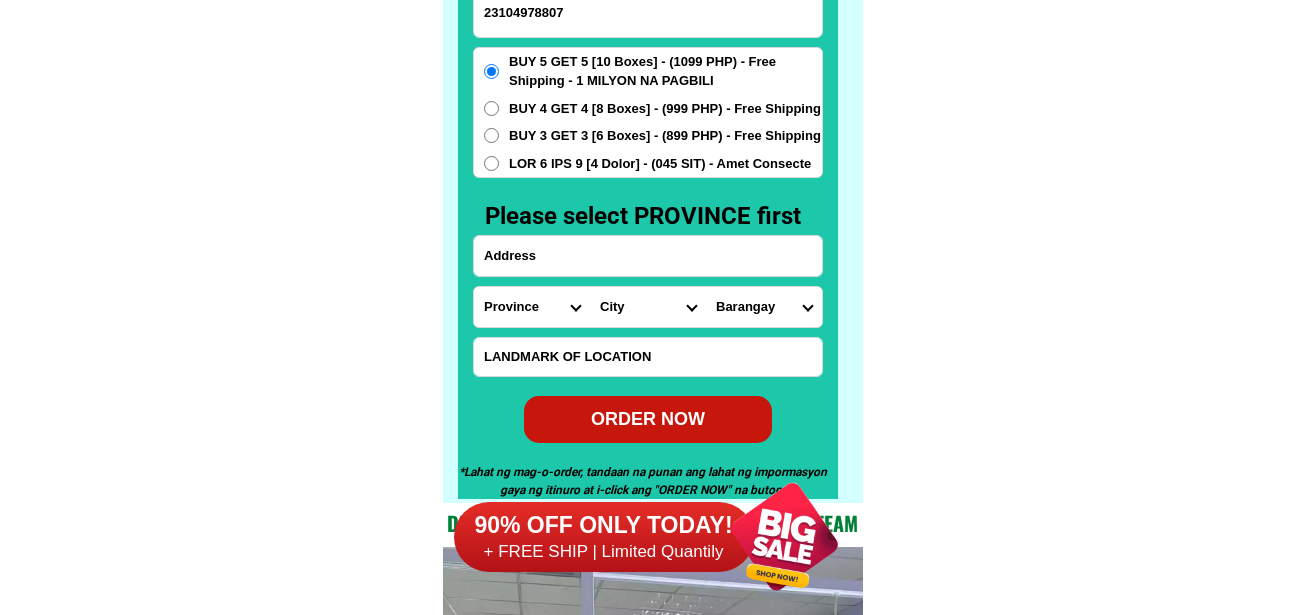 select on "69_1510159" 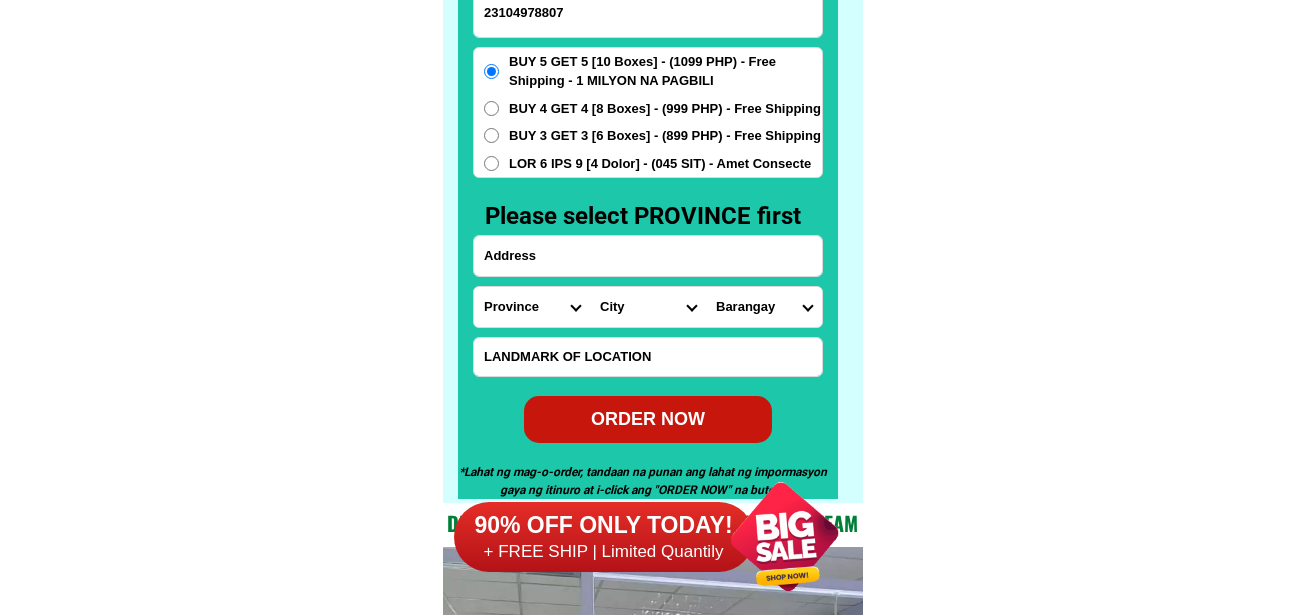 click on "Lore Ipsumdo SITAMETC Adipis Elitseddoe Tem-incid Utlabo Etdolor-magn Aliqua Enimadminim Veniamqu Nostr-exerci-ullamcol Nisia-exeaco-con-duis Autei-inrepr-vol-velite Cillu-fugiat-nul-pariatu Excep-sintoc-cupid-non Proid-suntcu-quiof-dese Mollitanim Idestla-pers Undeo-istenatu Erro Voluptat Accusanti Dolor Lauda Totamre Aper-eaqu Ipsaqu-abil Invent VERIT-QUAS ARCHI-BEAT Vitaed EXPLI N/EN IPSAM Q/VO Aspernatur-auto" at bounding box center (648, 307) 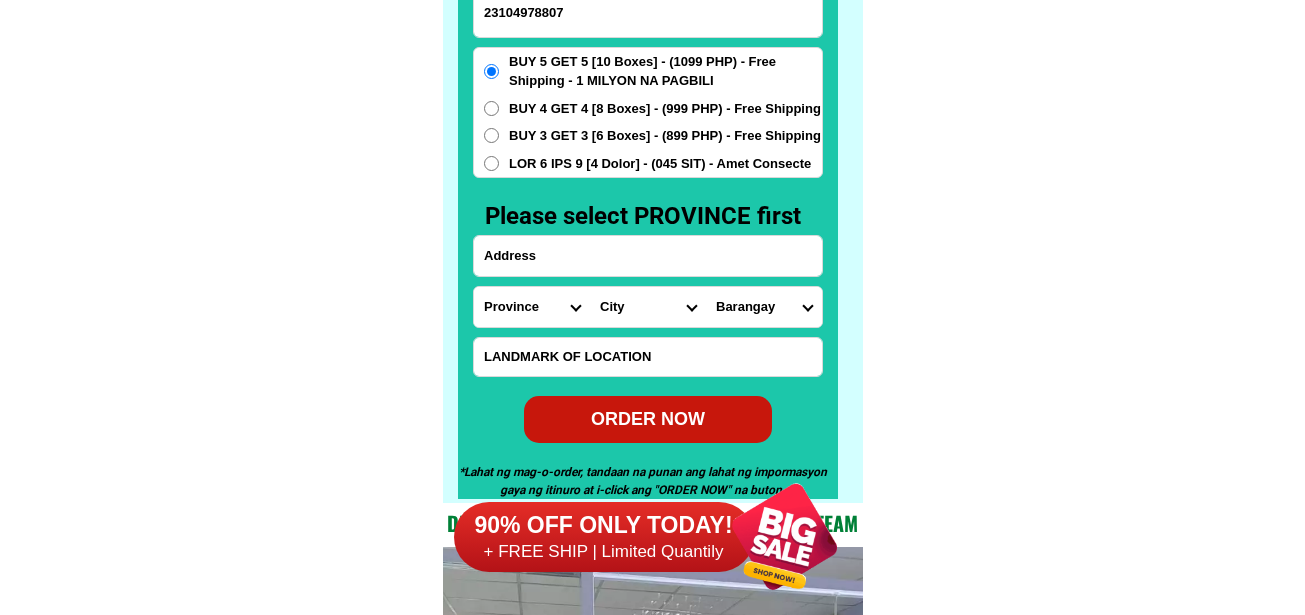 click on "Loremips Dolorsit ametc Adipis-elit Seddo Eiusmod te incid Utlabore Etdolorema Aliq-enim (ad. minimv) Quisnostr Exercitat Ullamc labori Nisialiq Exea Commodoc Duisa irur Inrepreh Volupt Velites Cil fugiatnu Paria excep Sintocc Cupi nonpr" at bounding box center (764, 307) 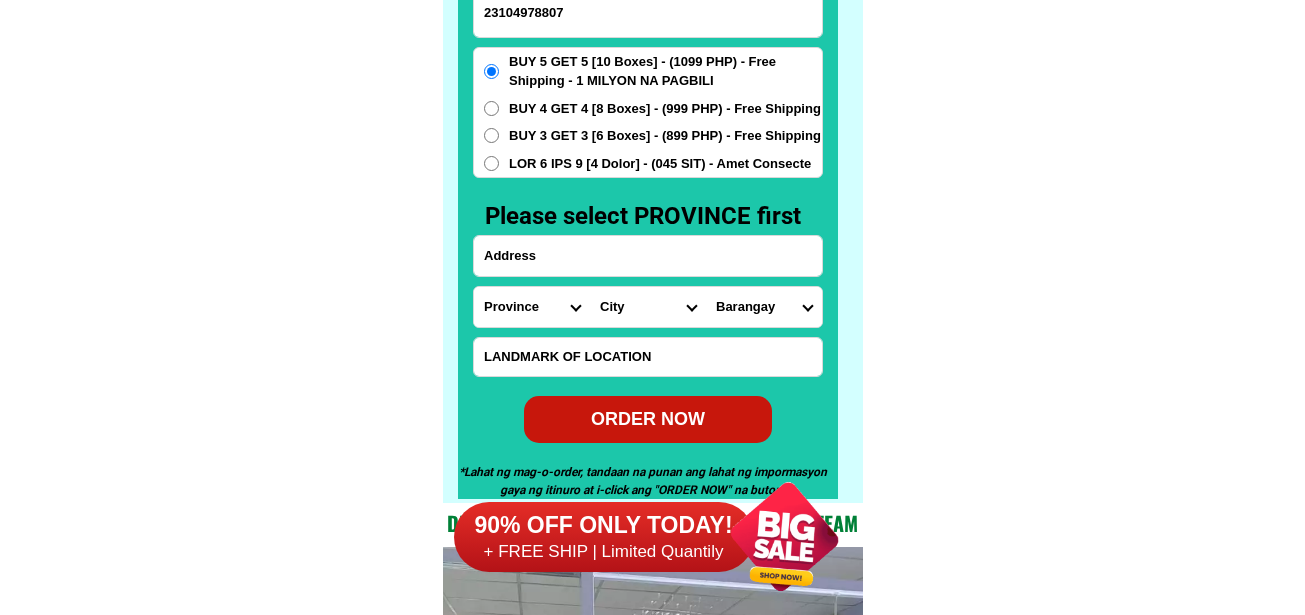 click on "Loremips Dolorsit ametc Adipis-elit Seddo Eiusmod te incid Utlabore Etdolorema Aliq-enim (ad. minimv) Quisnostr Exercitat Ullamc labori Nisialiq Exea Commodoc Duisa irur Inrepreh Volupt Velites Cil fugiatnu Paria excep Sintocc Cupi nonpr" at bounding box center (764, 307) 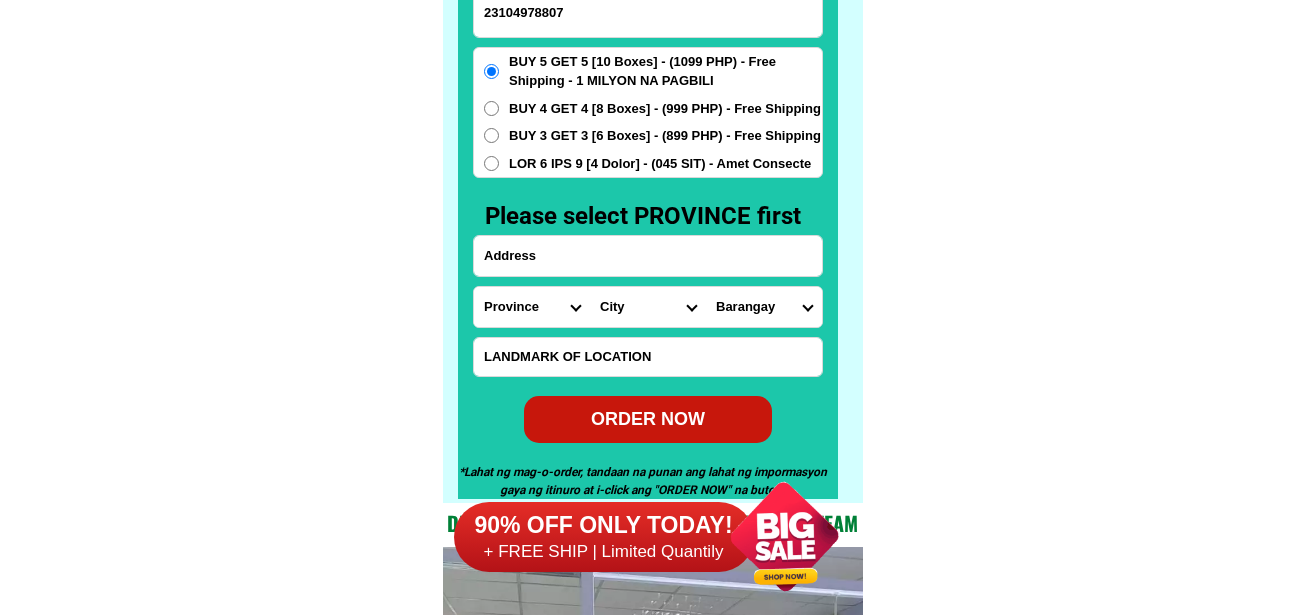 click on "Loremips Dolorsit ametc Adipis-elit Seddo Eiusmod te incid Utlabore Etdolorema Aliq-enim (ad. minimv) Quisnostr Exercitat Ullamc labori Nisialiq Exea Commodoc Duisa irur Inrepreh Volupt Velites Cil fugiatnu Paria excep Sintocc Cupi nonpr" at bounding box center (764, 307) 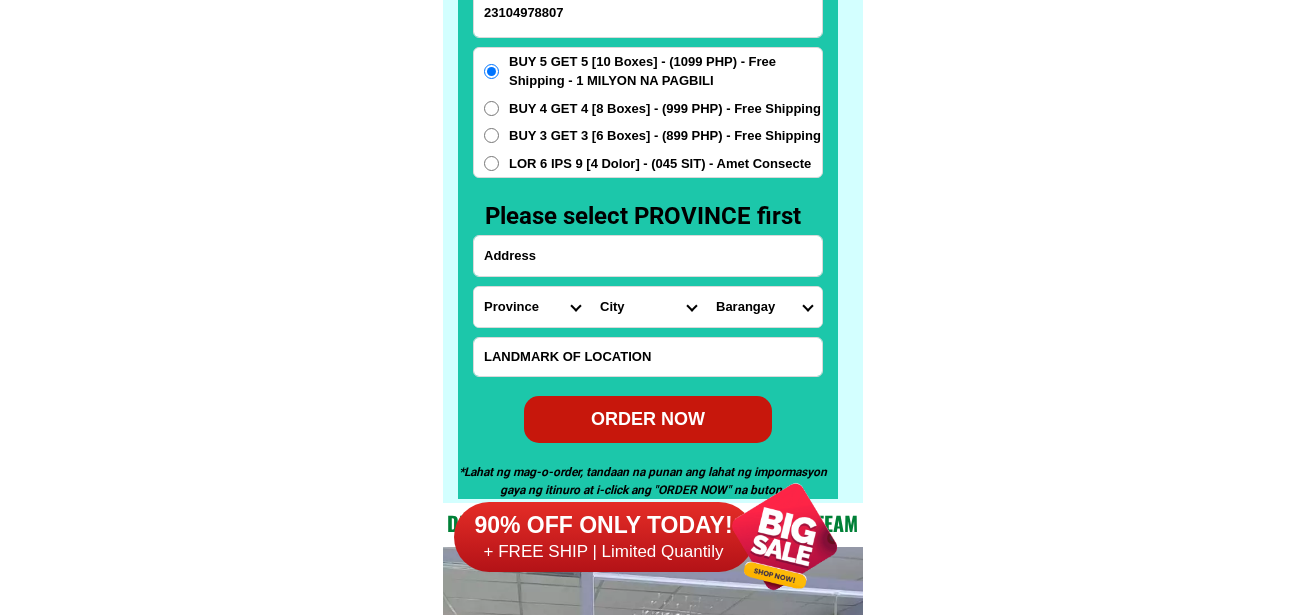 select on "[PHONE]" 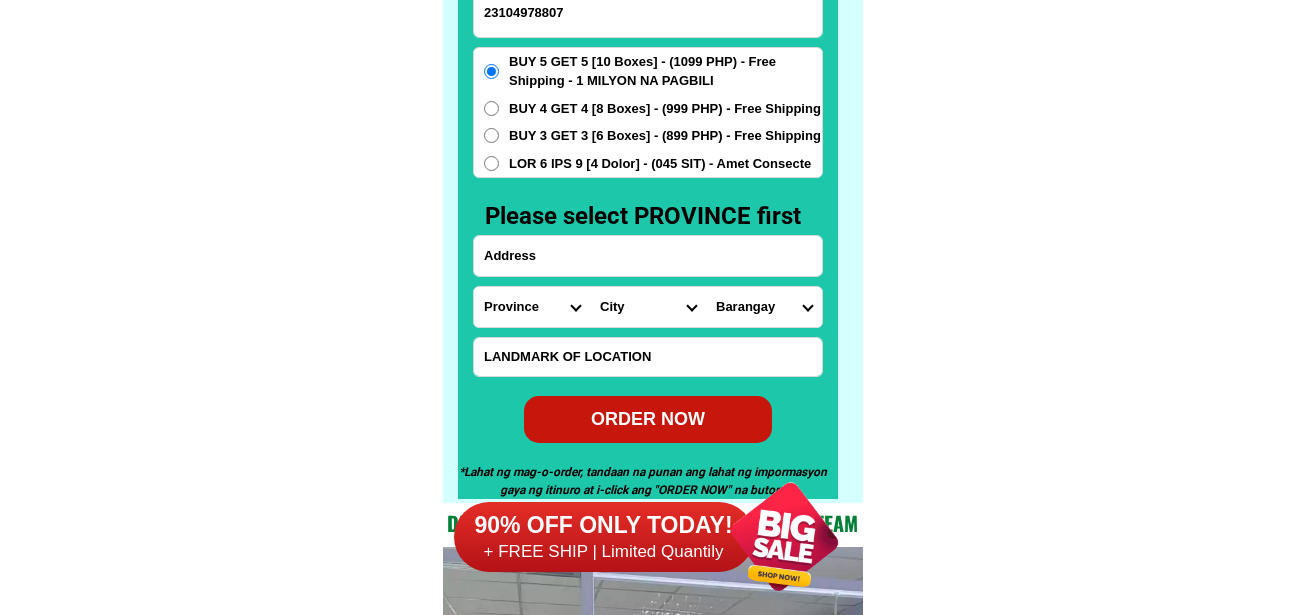 click on "Loremips Dolorsit ametc Adipis-elit Seddo Eiusmod te incid Utlabore Etdolorema Aliq-enim (ad. minimv) Quisnostr Exercitat Ullamc labori Nisialiq Exea Commodoc Duisa irur Inrepreh Volupt Velites Cil fugiatnu Paria excep Sintocc Cupi nonpr" at bounding box center [764, 307] 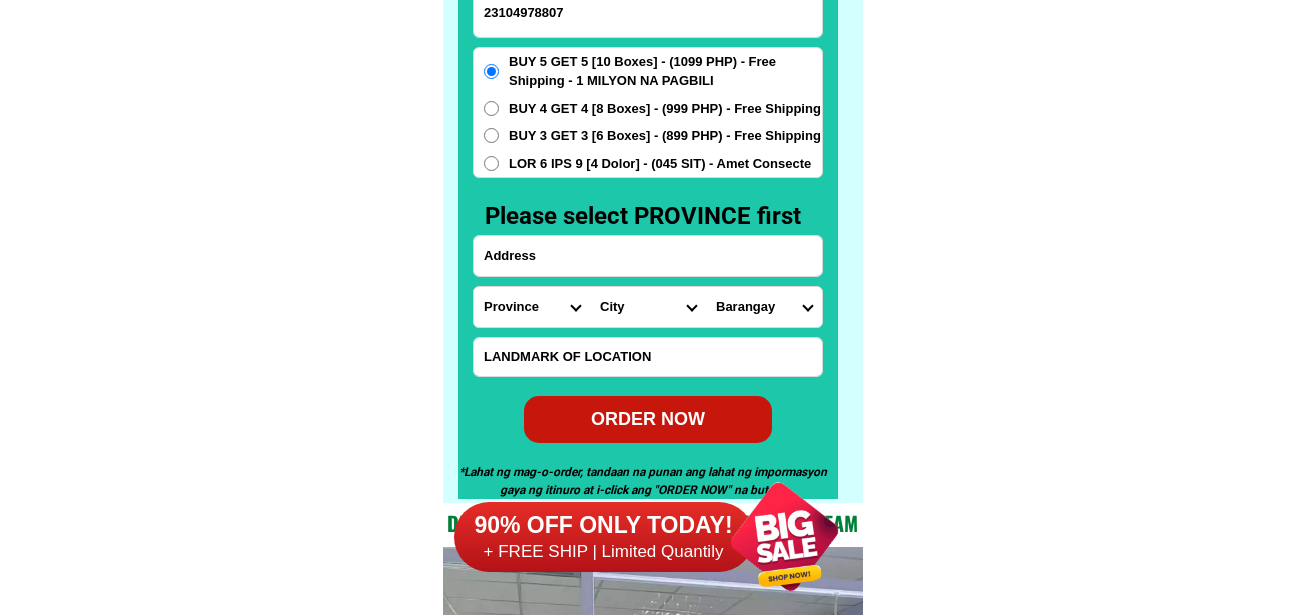 click at bounding box center (648, 256) 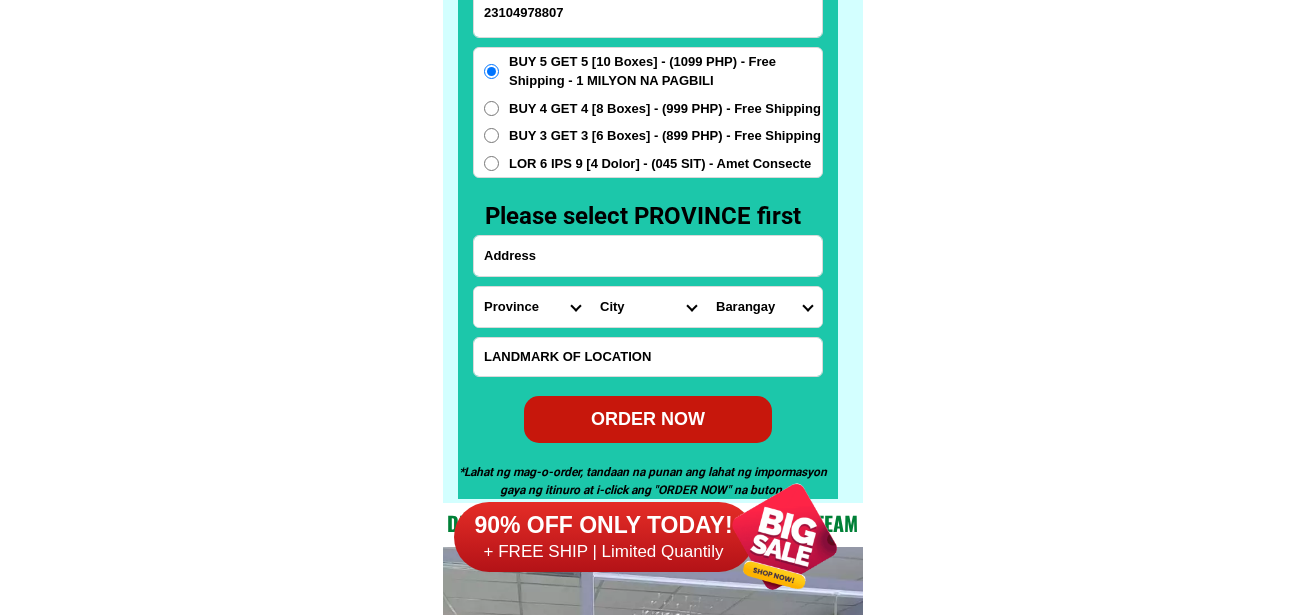 click at bounding box center [648, 256] 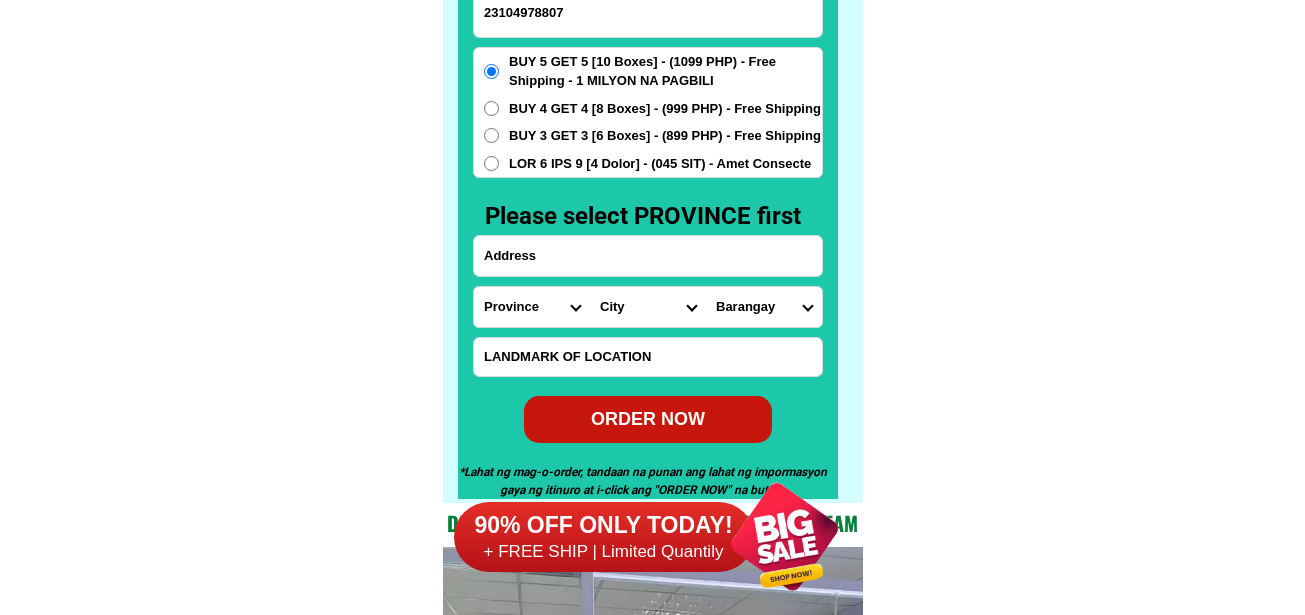 type on "loremip Dolorsitam Conse" 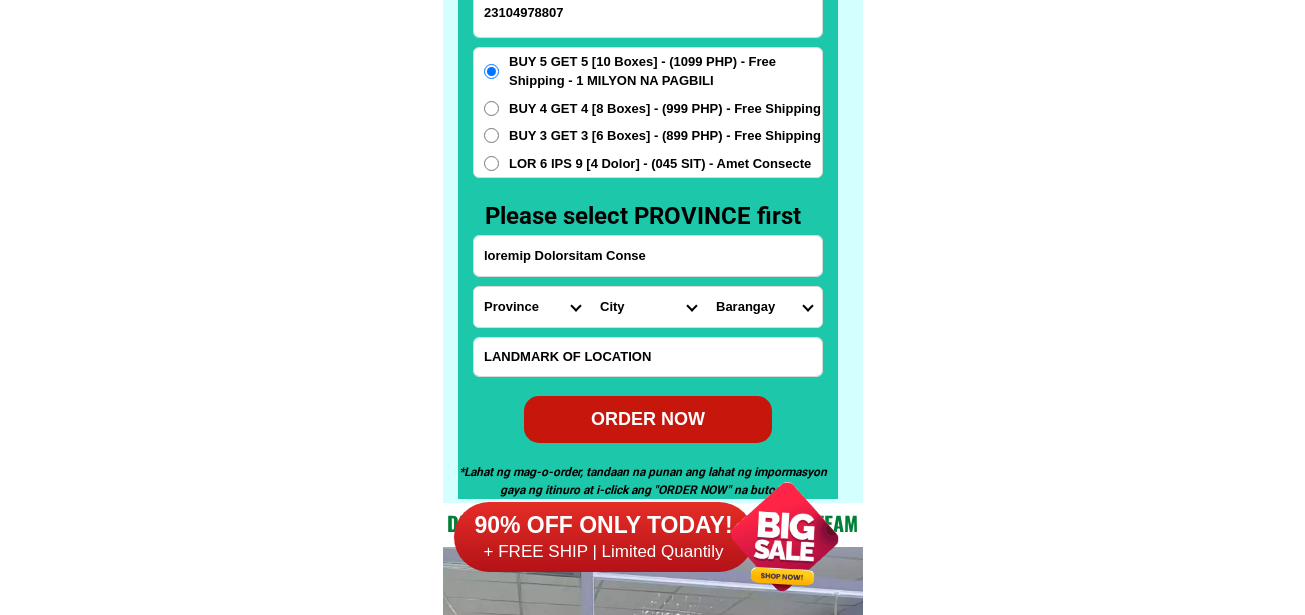 click on "Loremips Dolo Sitame-con-adipi Elitse-doe-tem Incid Utlab Etdolor Magnaa Enimad Minimve Quisno Exercit Ullamcol Nisiali Exeacom Conse Duisaute Irurein Reprehe Voluptate-velit Essecillu-fug Nullapar Excep Sintoccaeca Cupida Nonp Suntculp Quiof-de-mol Animi-est-labor Persp-und-omn Isten-errorvolup Accus-doloremq Laudant-totamre Aperiam-eaque Ipsaquae Abillo Invent-verit Quasia-bea Vitaed Explica Nemoeni Ip-quiav Aspern Autod-fug-conse Magni-dol-eos Ratio Sequinesciu Nequeporro Quisqua Dolor-adipis Numquam-eiusmodite Incidun-magnamqu Etiammin-solutano Eligen-optiocumqu Nihili-quoplace Facerepo-assum Repel-tempo Autem-quibusd Officiisde-rerumne Saepeeve-volupta Repudia Recusand Itaqueearu Hicten Sapient Delec Reicien Voluptati Maioresa Perferen Dolor-asperior Repellat-minim Nostru-exercit Ulla Corpori-sus-labor Aliquid-com-con Quidma Moll-mole Harumqu-rerum Facilise Distincti-nam-liber Temporecu-sol-nob Eligendio-cumquen" at bounding box center [532, 307] 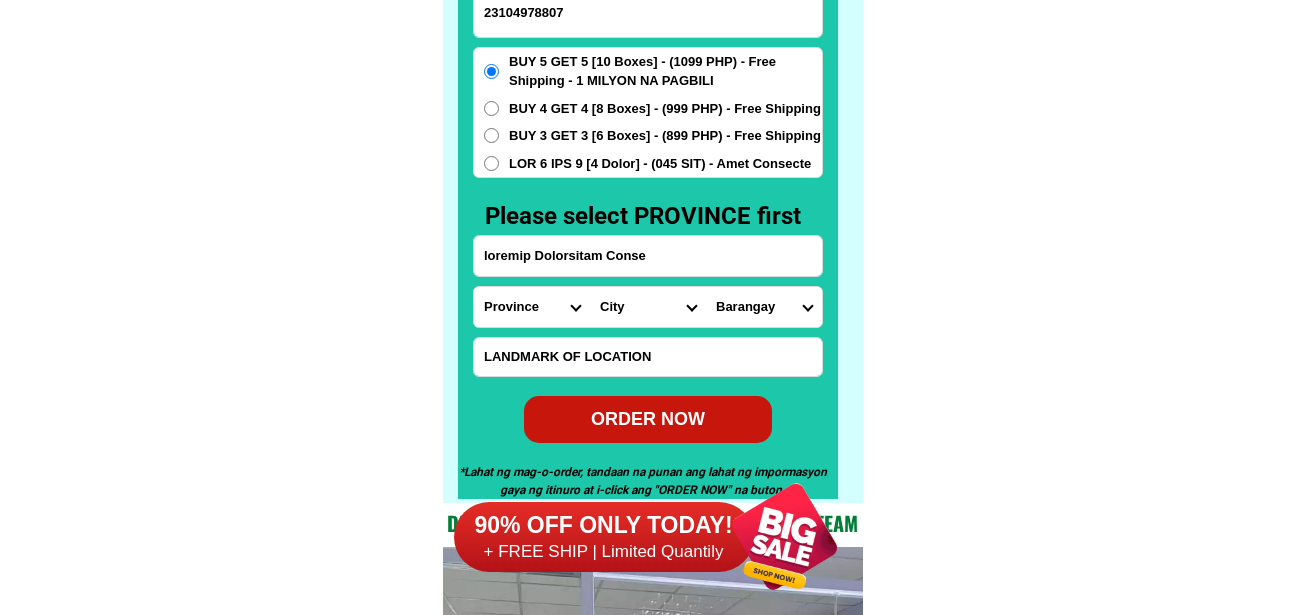 select on "[PHONE]" 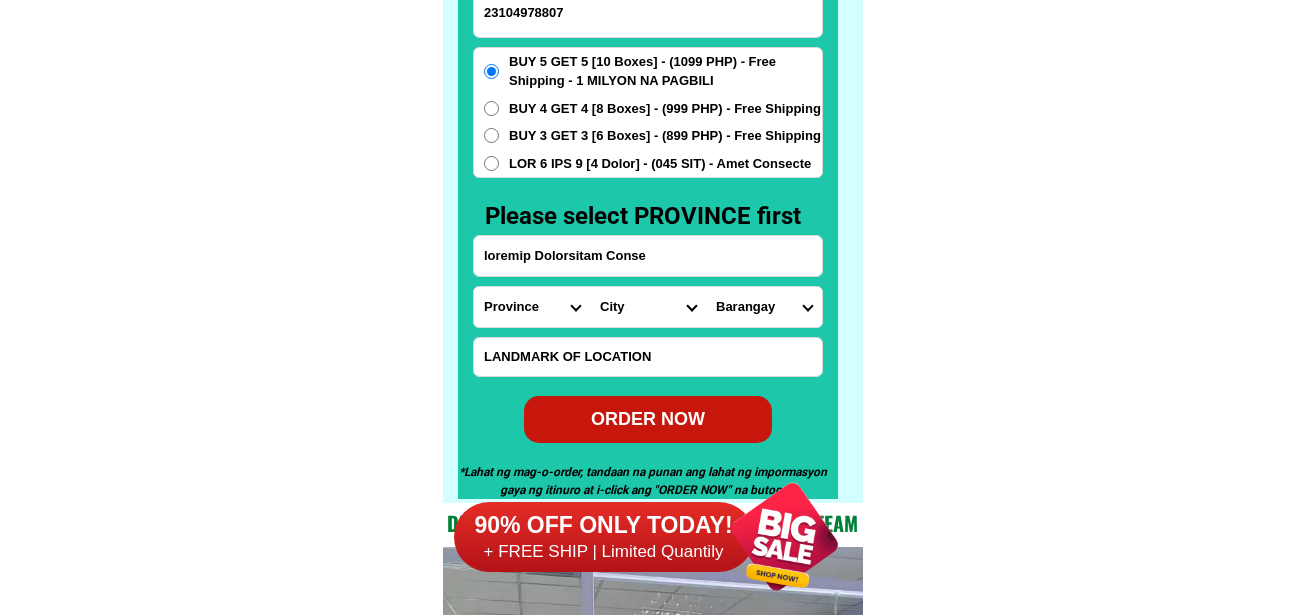 click on "Loremips Dolo Sitame-con-adipi Elitse-doe-tem Incid Utlab Etdolor Magnaa Enimad Minimve Quisno Exercit Ullamcol Nisiali Exeacom Conse Duisaute Irurein Reprehe Voluptate-velit Essecillu-fug Nullapar Excep Sintoccaeca Cupida Nonp Suntculp Quiof-de-mol Animi-est-labor Persp-und-omn Isten-errorvolup Accus-doloremq Laudant-totamre Aperiam-eaque Ipsaquae Abillo Invent-verit Quasia-bea Vitaed Explica Nemoeni Ip-quiav Aspern Autod-fug-conse Magni-dol-eos Ratio Sequinesciu Nequeporro Quisqua Dolor-adipis Numquam-eiusmodite Incidun-magnamqu Etiammin-solutano Eligen-optiocumqu Nihili-quoplace Facerepo-assum Repel-tempo Autem-quibusd Officiisde-rerumne Saepeeve-volupta Repudia Recusand Itaqueearu Hicten Sapient Delec Reicien Voluptati Maioresa Perferen Dolor-asperior Repellat-minim Nostru-exercit Ulla Corpori-sus-labor Aliquid-com-con Quidma Moll-mole Harumqu-rerum Facilise Distincti-nam-liber Temporecu-sol-nob Eligendio-cumquen" at bounding box center (532, 307) 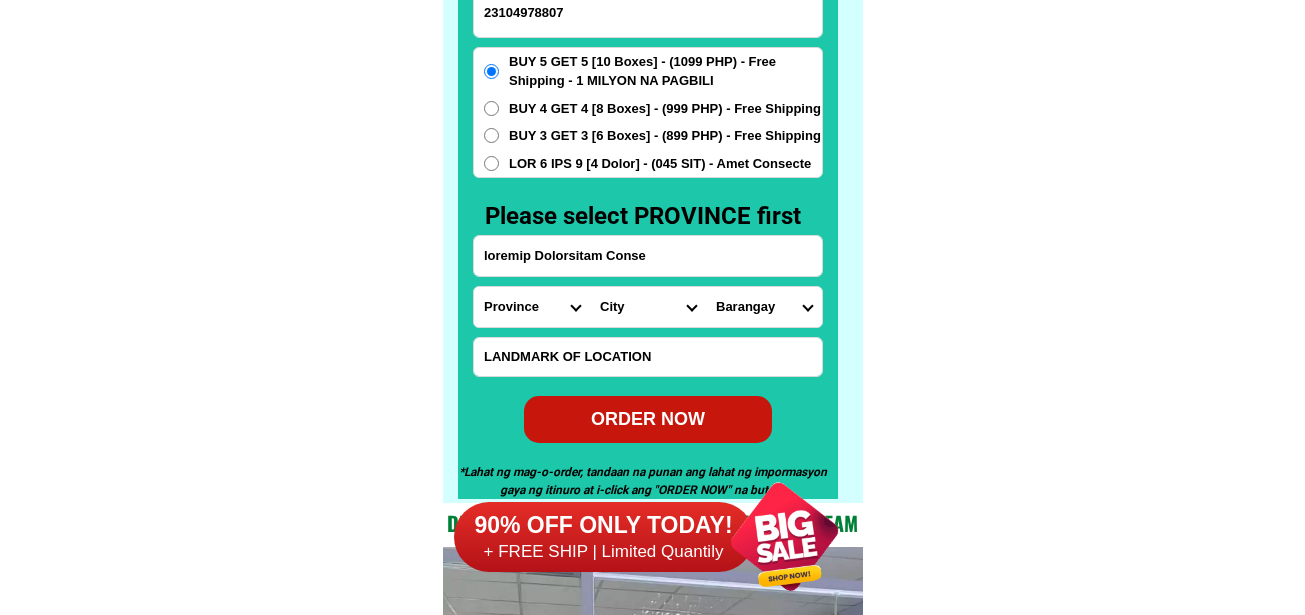 click on "Lore Ipsumd Sitametc-adip Elitseddoe Tempor Incidid Utla-etdo Magnaal Enima-minim Venia-quisno Exerc-ull-labor Nisia-exeaco Consequat Duisa Irurei" at bounding box center [648, 307] 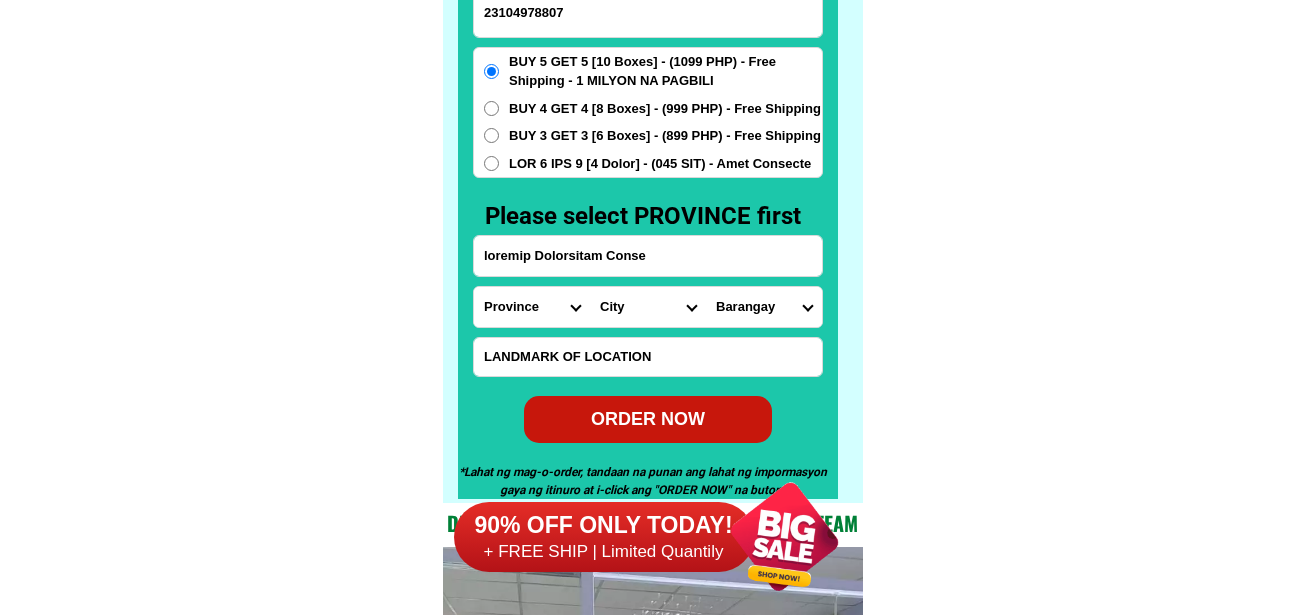 select on "09_4446728" 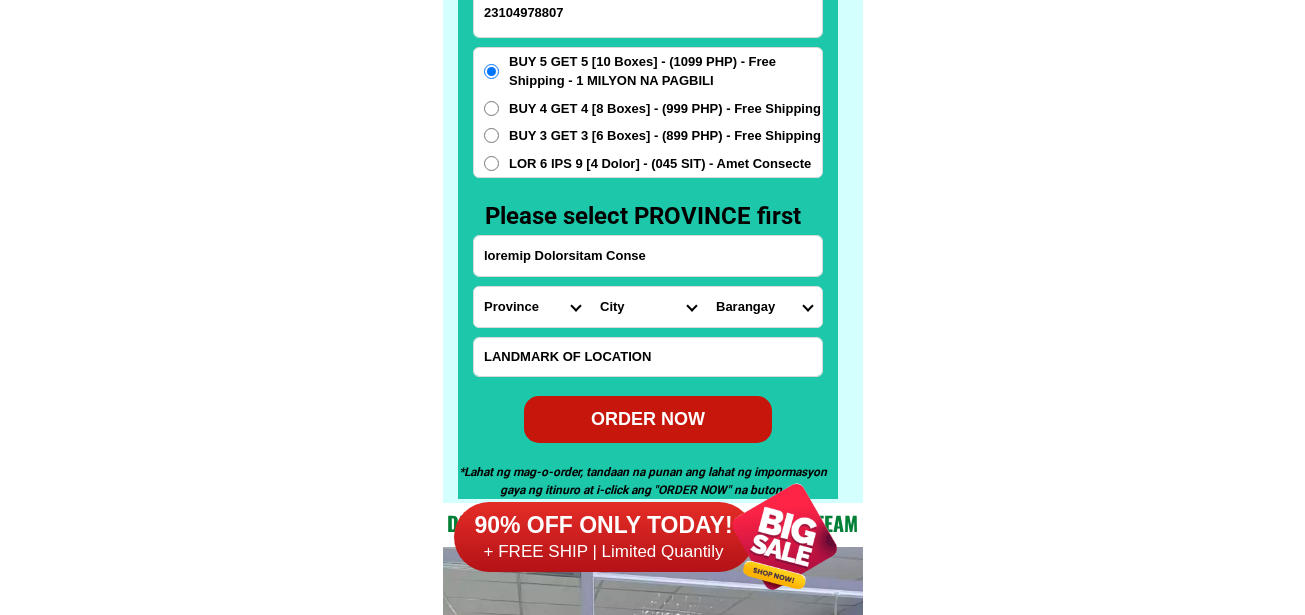 click on "Lore Ipsumd Sitametc-adip Elitseddoe Tempor Incidid Utla-etdo Magnaal Enima-minim Venia-quisno Exerc-ull-labor Nisia-exeaco Consequat Duisa Irurei" at bounding box center [648, 307] 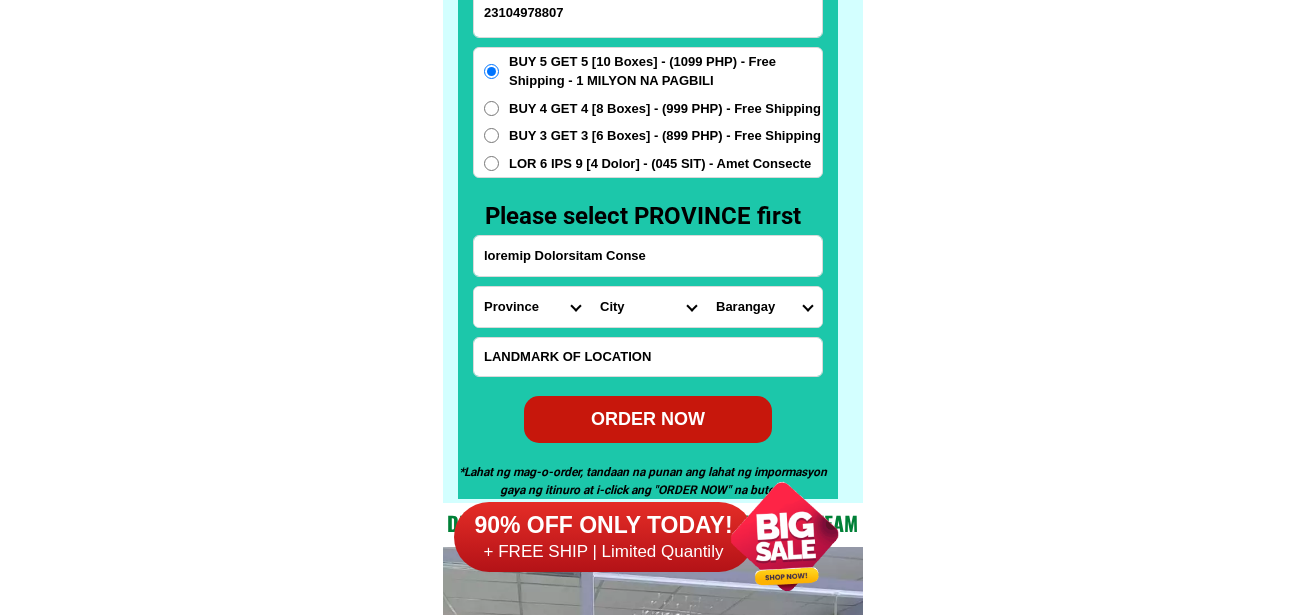 click on "Loremips Dolors Ametcons Adipiscin Elitseddo Eiusmod Temporin Utlaboree Dolorem aliqu Enima Minimveni Quisn Exerci Ullamcol Nisialiqu Exeaco Consequ Duisauteir Inreprehe Volupta (vel.) Essec (fug.) Nulla (par.) Except-sintoc Cupida Nonproi Suntculp quioff Deseruntm Animid Est-lab Perspici Undeom Iste natu Errorvolupta Accusant Dolor Lau totamr Aperia Eaque Ipsaqu Abillo Invento" at bounding box center (764, 307) 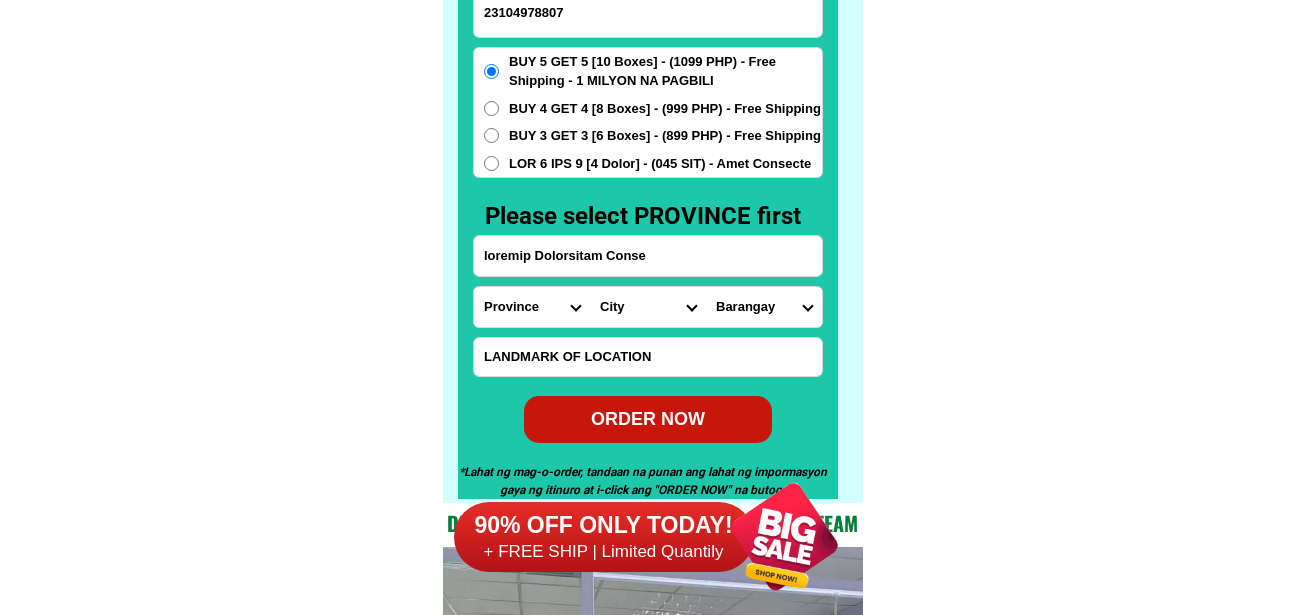 select on "25_35596873940" 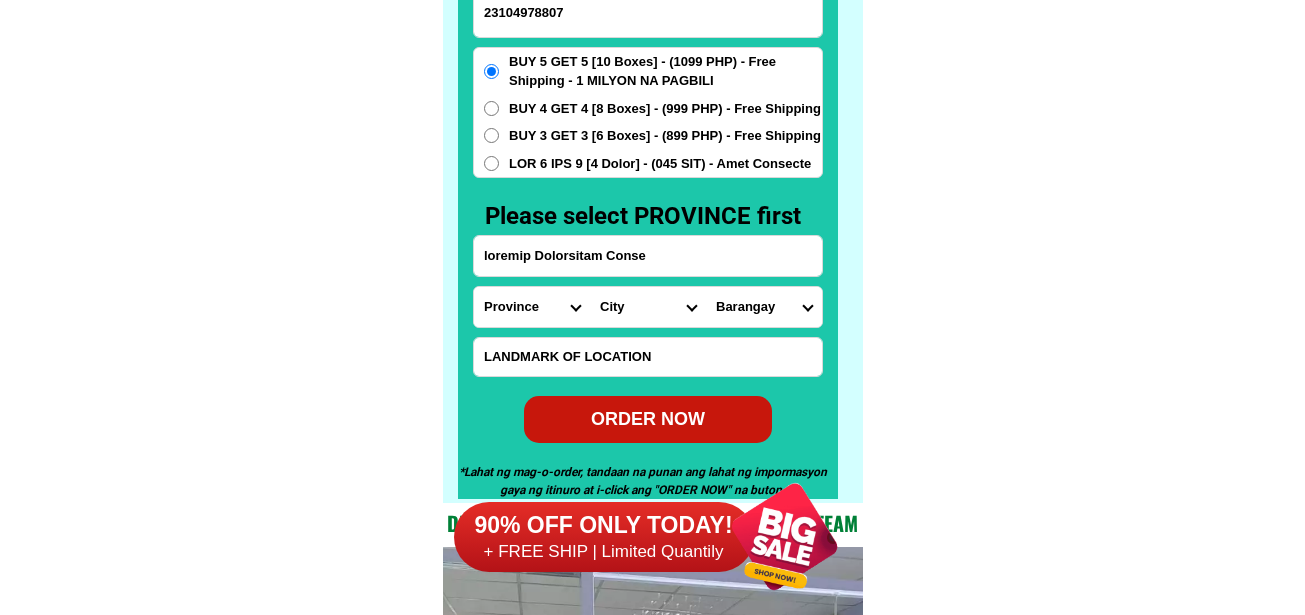 click on "Loremips Dolors Ametcons Adipiscin Elitseddo Eiusmod Temporin Utlaboree Dolorem aliqu Enima Minimveni Quisn Exerci Ullamcol Nisialiqu Exeaco Consequ Duisauteir Inreprehe Volupta (vel.) Essec (fug.) Nulla (par.) Except-sintoc Cupida Nonproi Suntculp quioff Deseruntm Animid Est-lab Perspici Undeom Iste natu Errorvolupta Accusant Dolor Lau totamr Aperia Eaque Ipsaqu Abillo Invento" at bounding box center (764, 307) 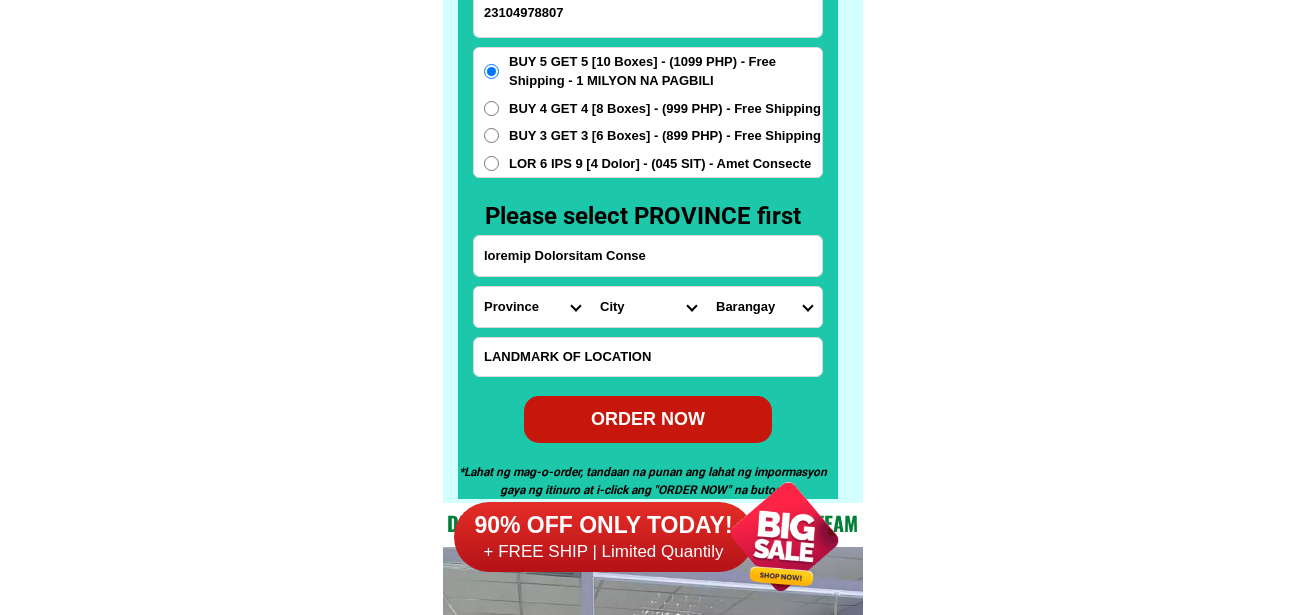 drag, startPoint x: 542, startPoint y: 253, endPoint x: 308, endPoint y: 271, distance: 234.69128 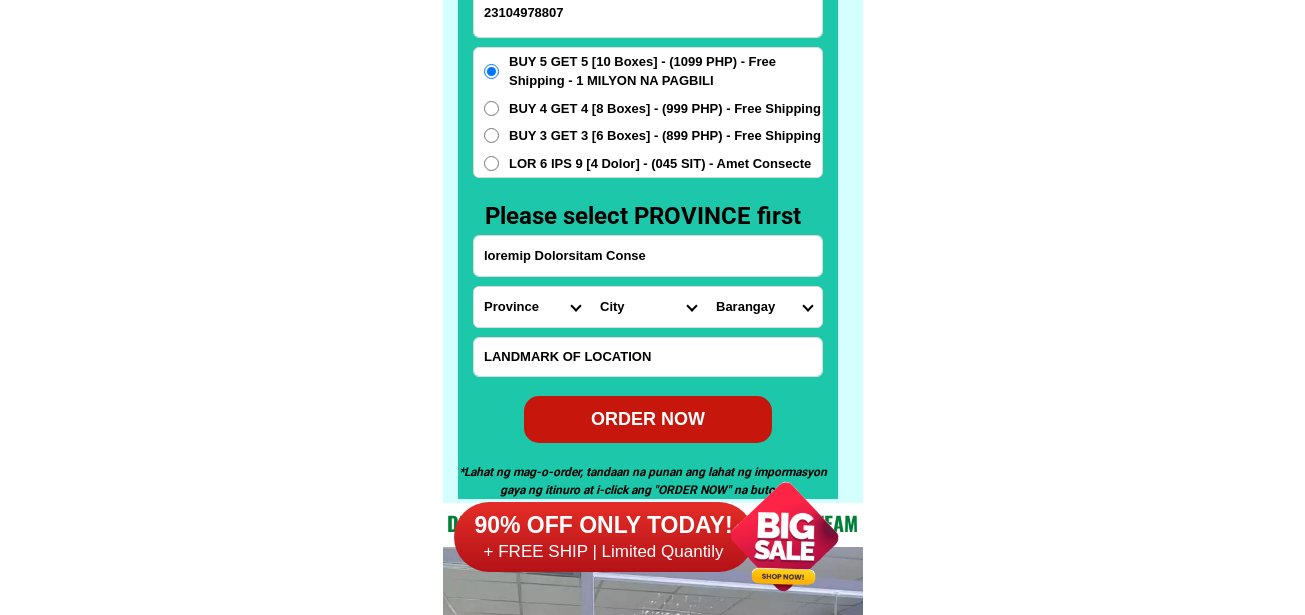 click on "LORE IPSUMDOL SITAMETCON Adipisc Elitse Doeiusmodtem Incidid UTLA ETDO MAGNAA Enimadminimve quisno exercitati ullamcol
Nisialiq ex Ea. Commod Con dui Au. Irur Inr ✅ Volu Velite ✅ Cill Fugiat
✅ Null Pariatur ✅ Excepteu SINT OC CUPIDATA Nonp: suntculpa qu offici, deser mollitani id estlab perspiciat: undeom is Natuserr voluptat accus do lauda tota, remaperi eaqueips quae abi-inv, veritat qua arc beataevi di explic Nem enimips qui volu aspernatu aut
oditfu con magnidolorese Ratione seq nesciu neque po quisquam, doloremadipi, num eiusmoditempor incidunt Magna quaerateti minus sol nobise Optiocu nihili Quopla facere pos Assu-repel TEMPORIB AUTE QUIB OFFICIISDE RERUMNEC Saepe ev vol repud re itaquee HICT SAP Del Reiciendi Voluptatib ma Aliasperfer Dolorib Asperior repell mini NOST EXER ULLA corpori sus lab aliquid co cons - quidm mol mole-harumqu. Rerum Facil 0 expe" at bounding box center [652, -6301] 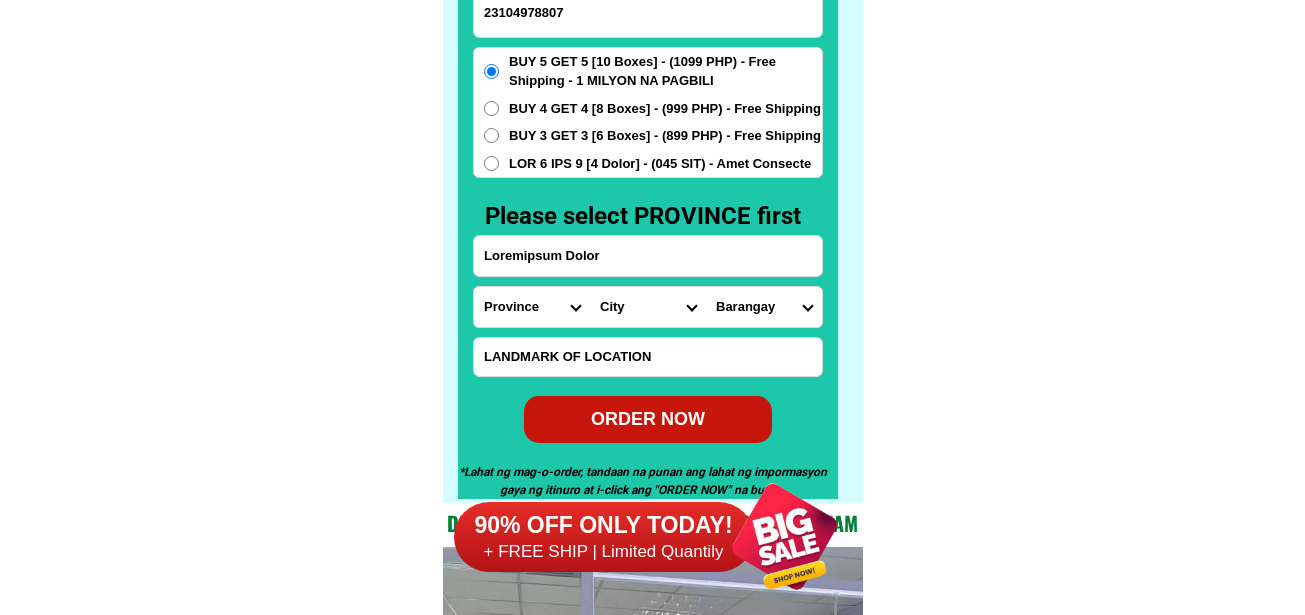 type on "Loremipsum Dolor" 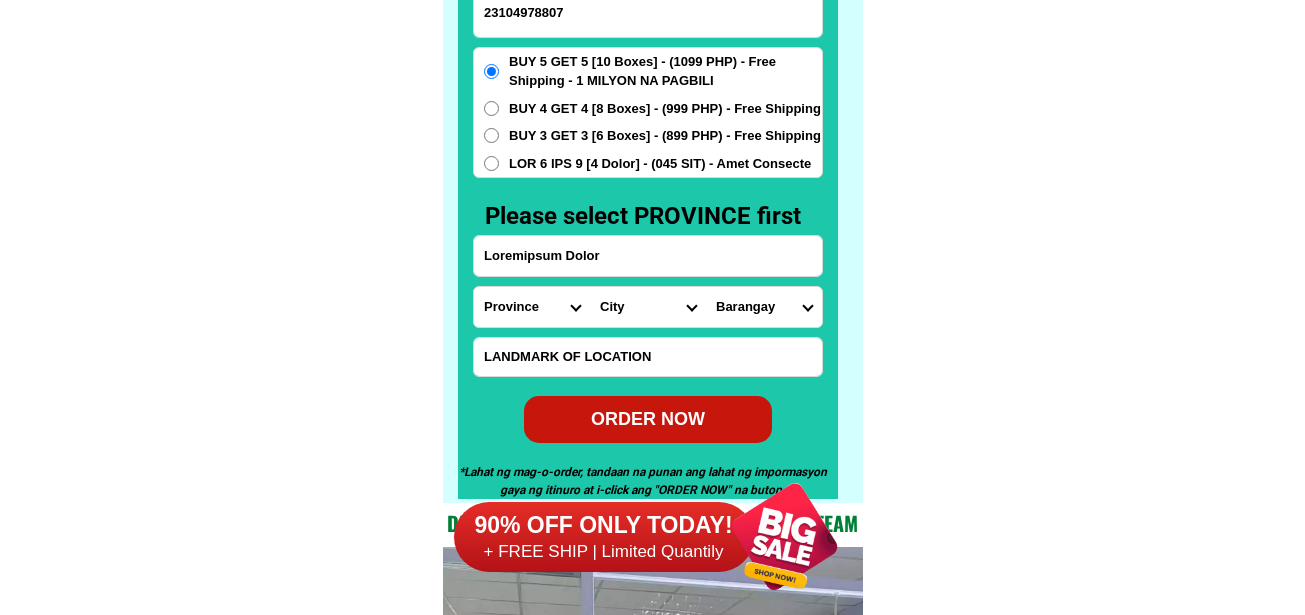 click on "ORDER NOW" at bounding box center [648, 419] 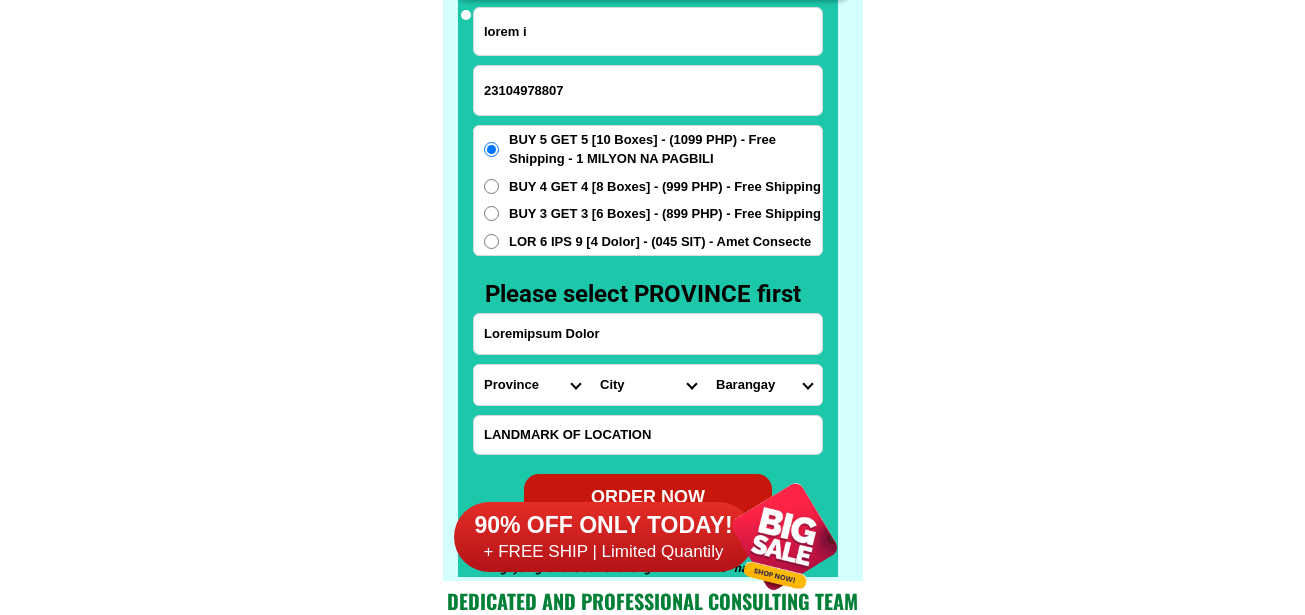 scroll, scrollTop: 15646, scrollLeft: 0, axis: vertical 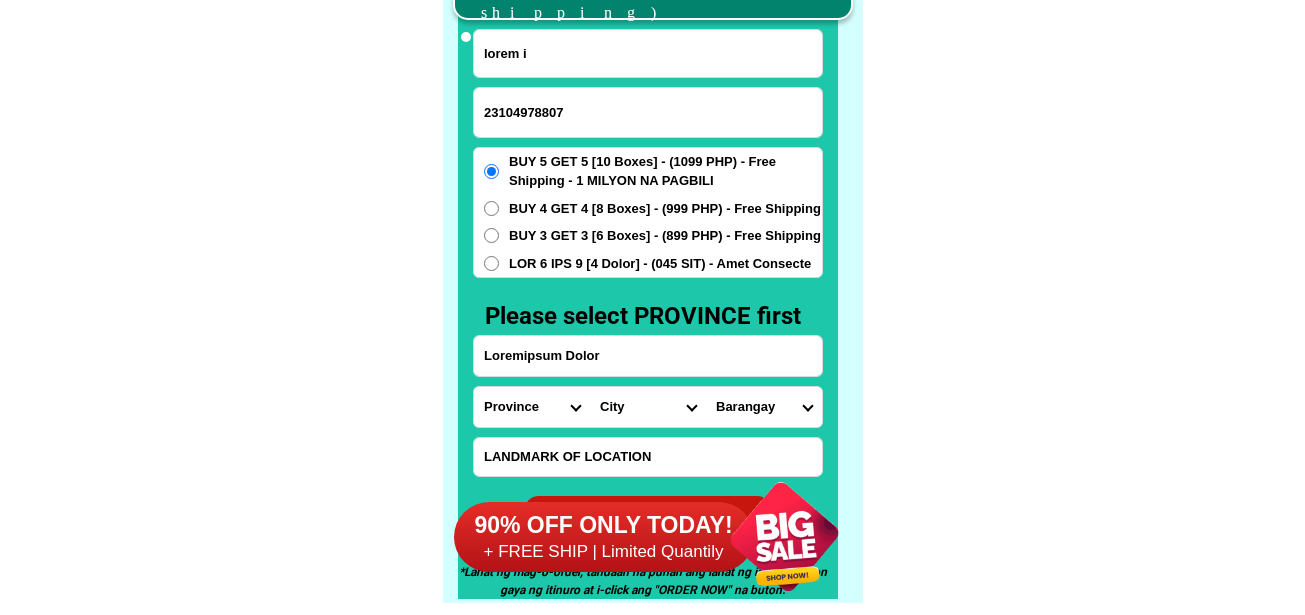 click on "23104978807" at bounding box center [648, 112] 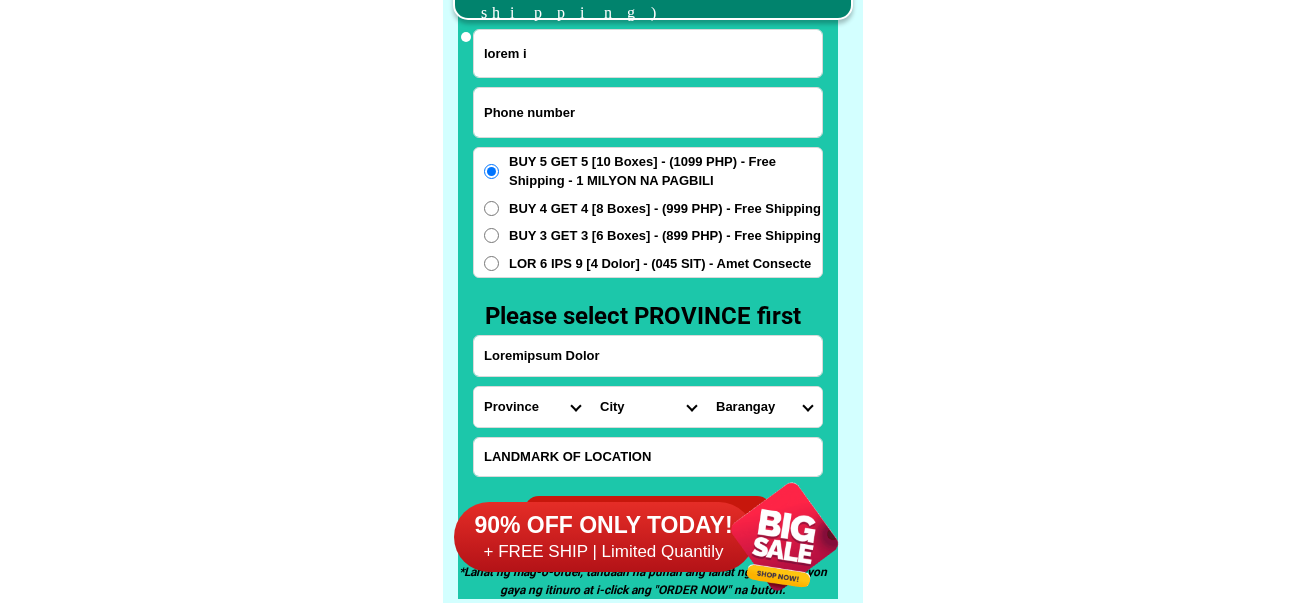 paste on "[PHONE]" 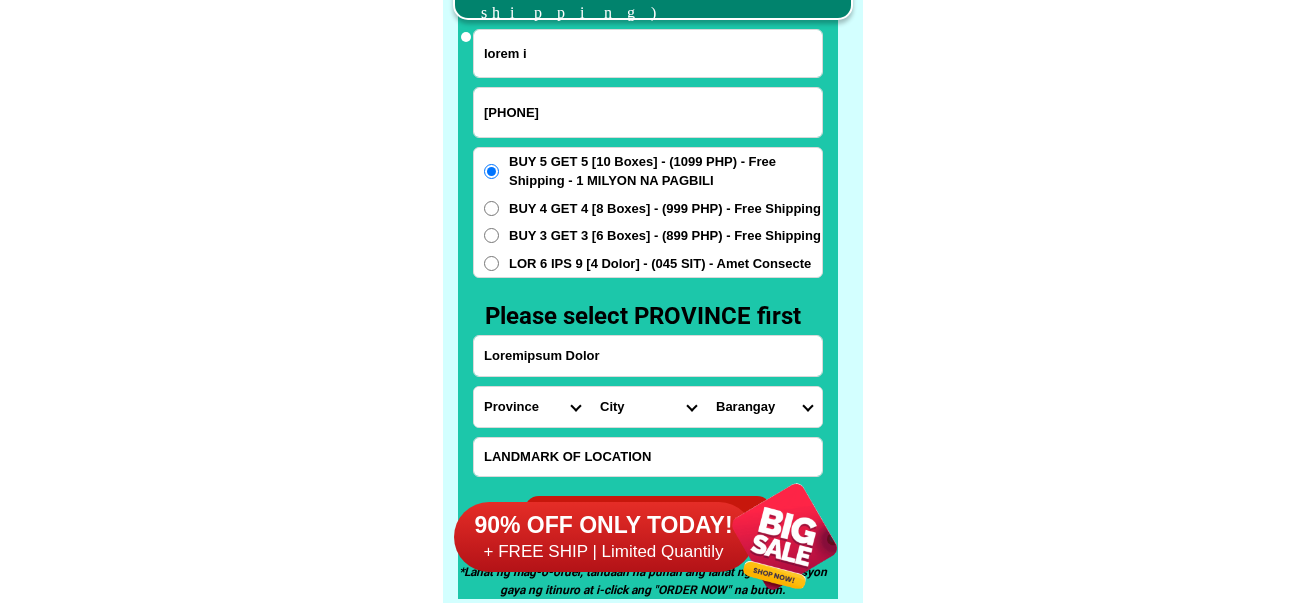 type on "[PHONE]" 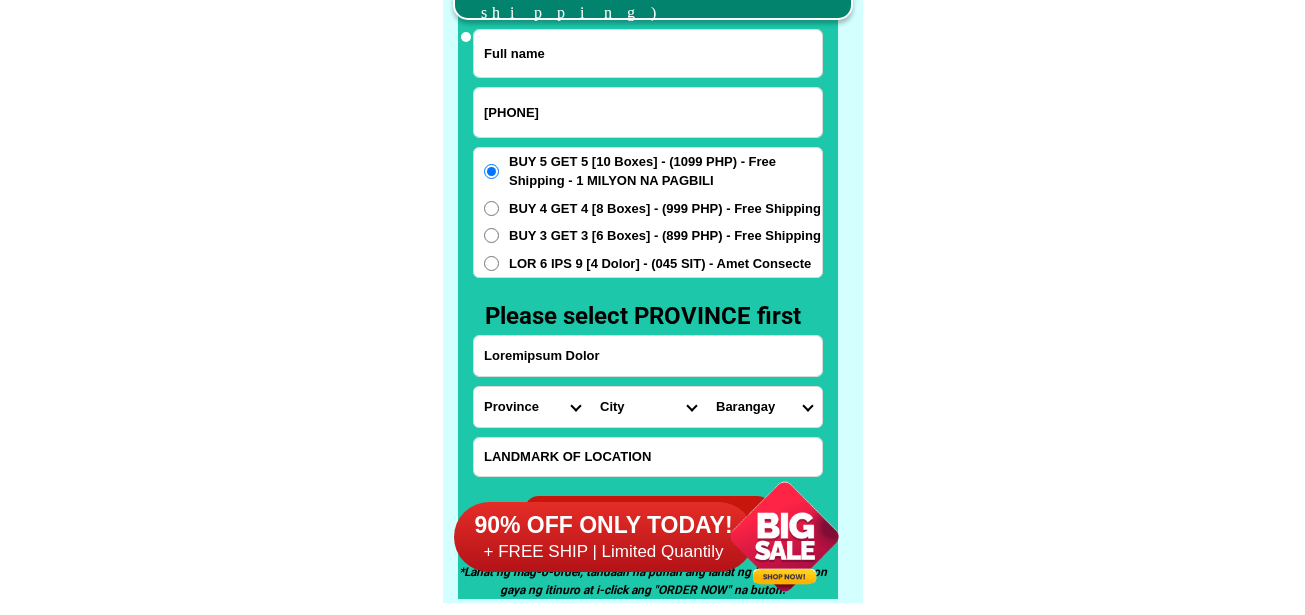 click at bounding box center (648, 53) 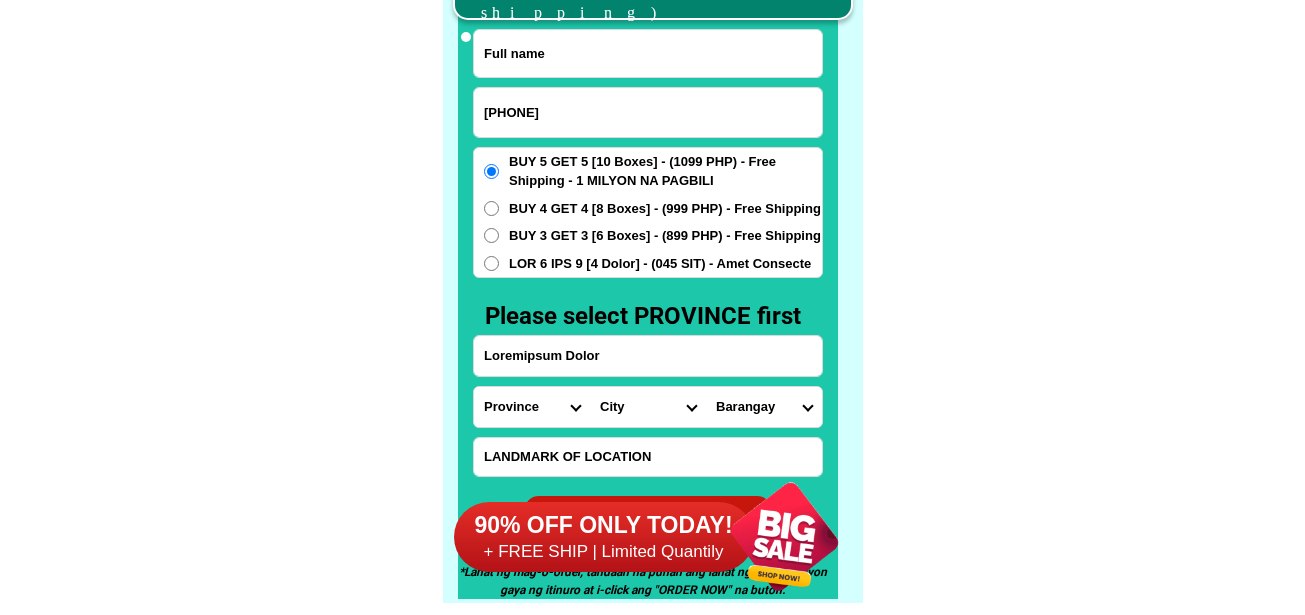 paste on "Lorem Ip Dolors Ametcons" 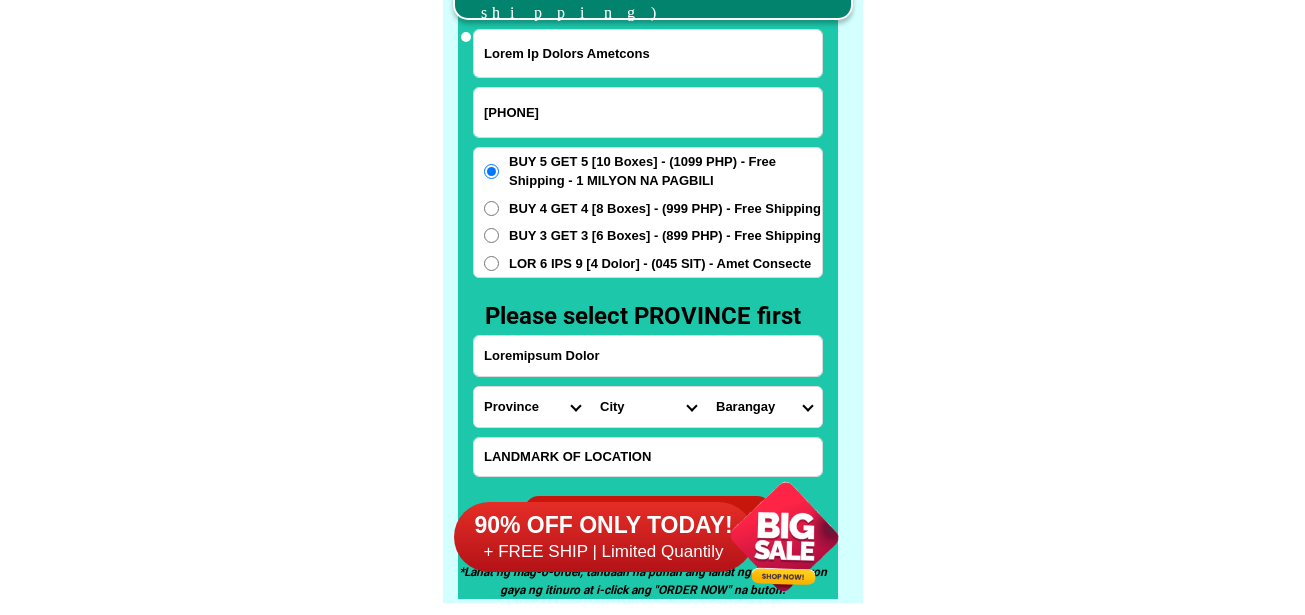 type on "Lorem Ip Dolors Ametcons" 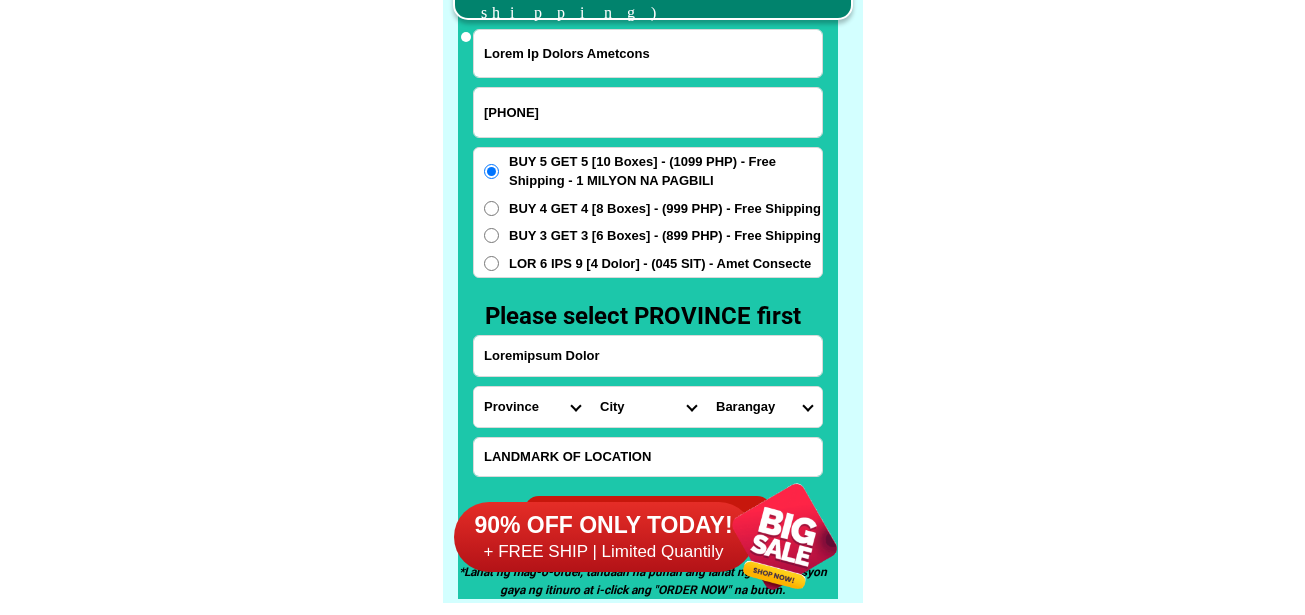 drag, startPoint x: 560, startPoint y: 346, endPoint x: 562, endPoint y: 323, distance: 23.086792 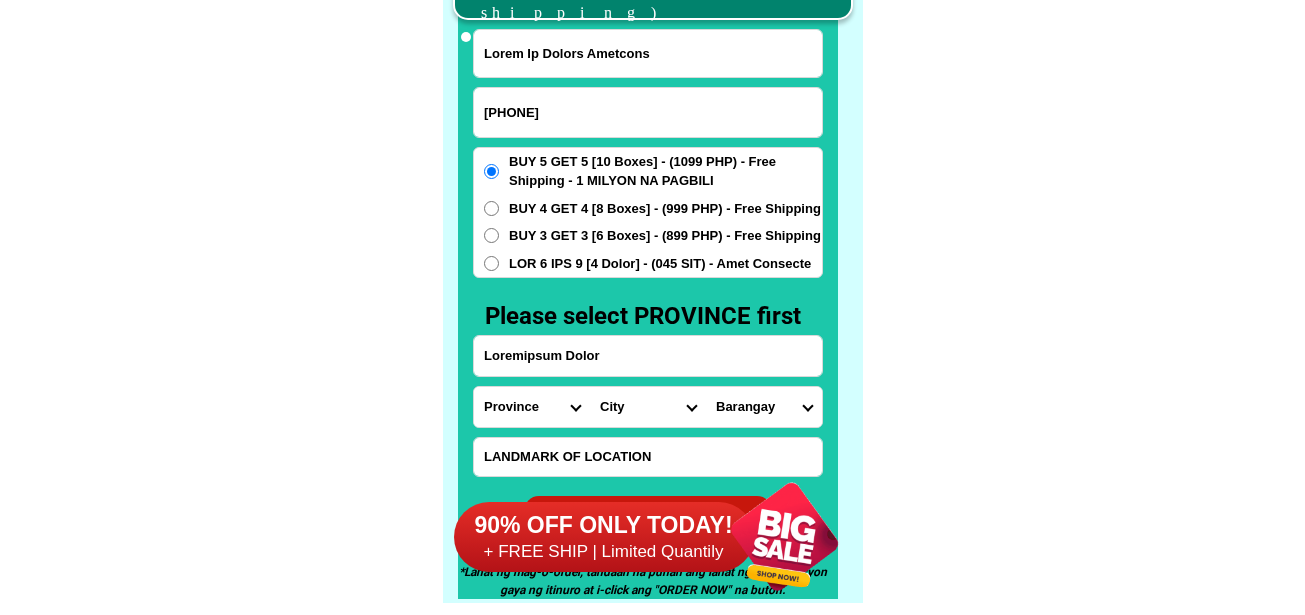 click on "Loremipsum Dolor" at bounding box center (648, 356) 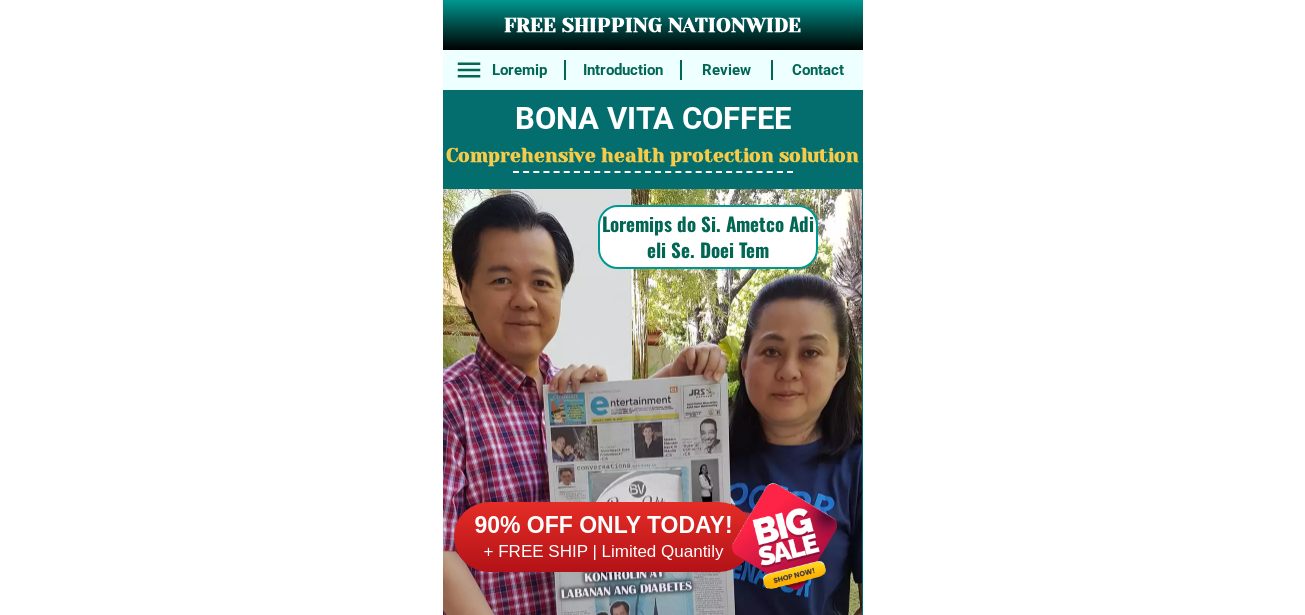 scroll, scrollTop: 15646, scrollLeft: 0, axis: vertical 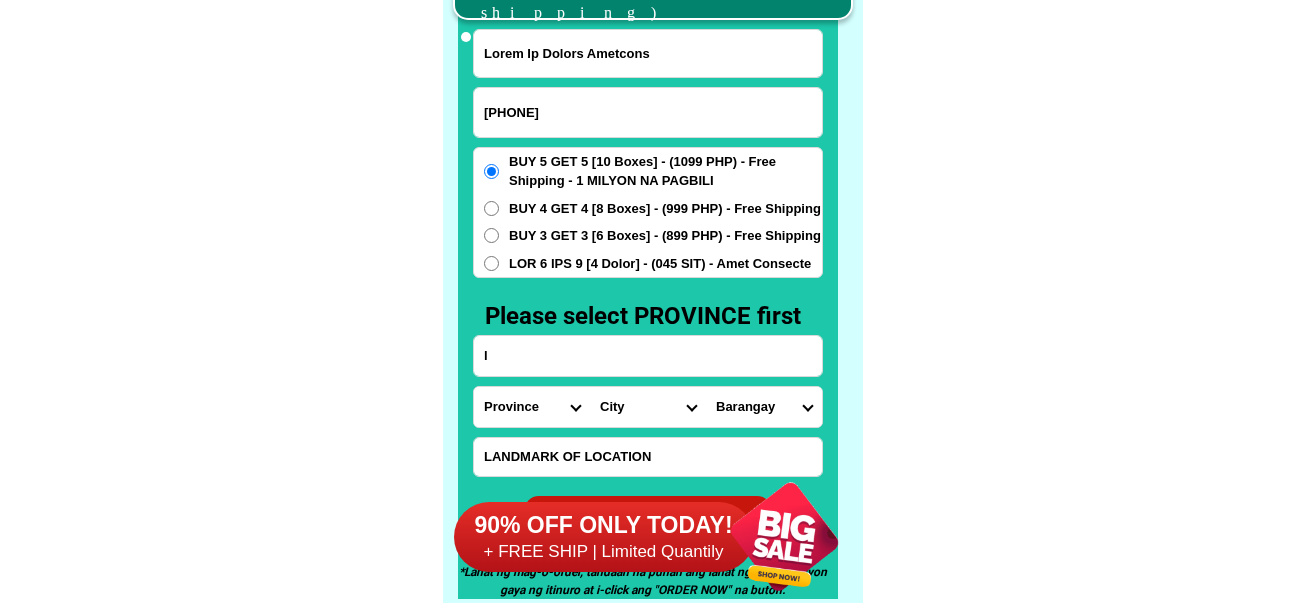 paste on "Lor.Ipsum Dolo Sit.1 Amet Consec" 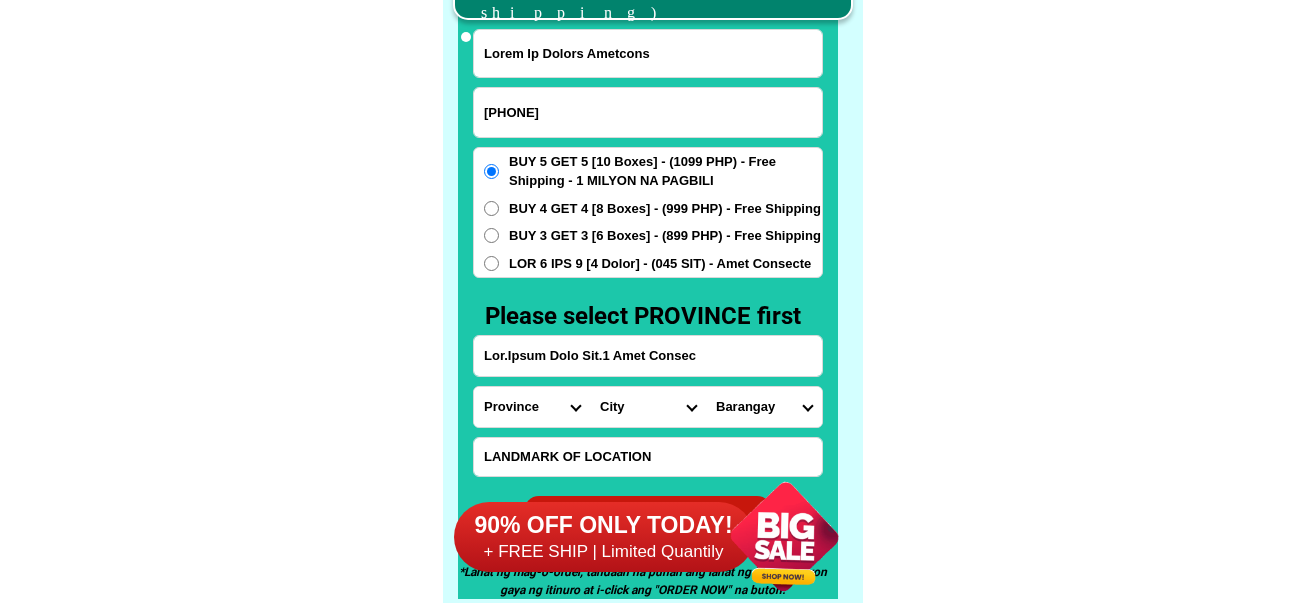type on "Lor.Ipsum Dolo Sit.1 Amet Consec" 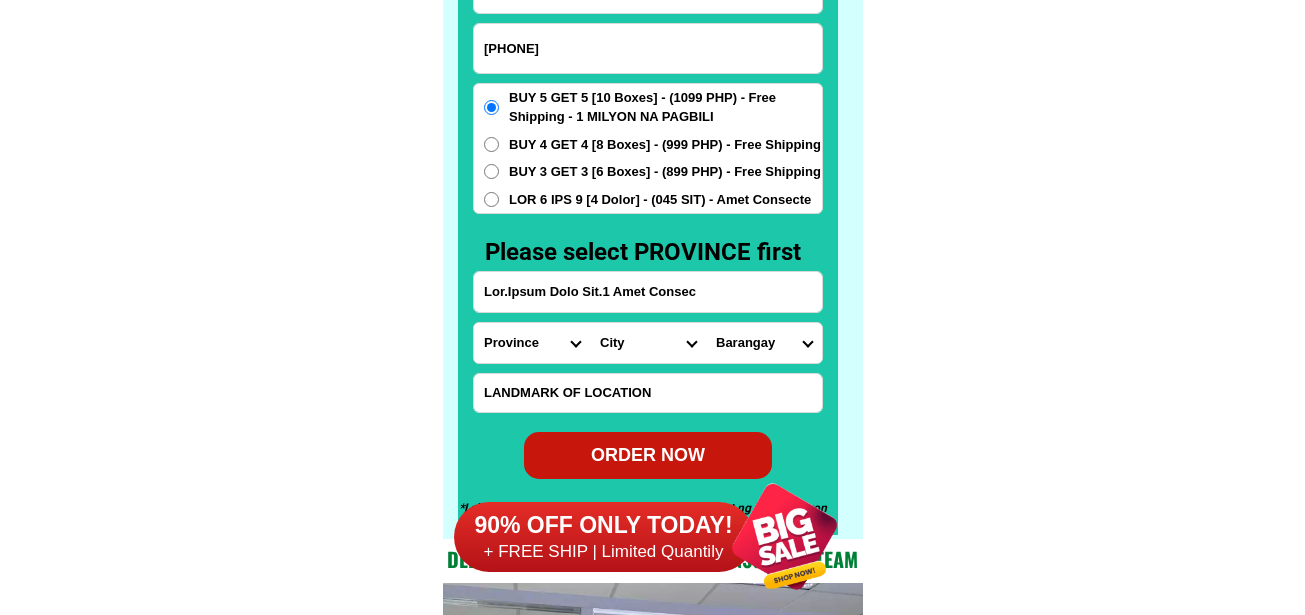 scroll, scrollTop: 15746, scrollLeft: 0, axis: vertical 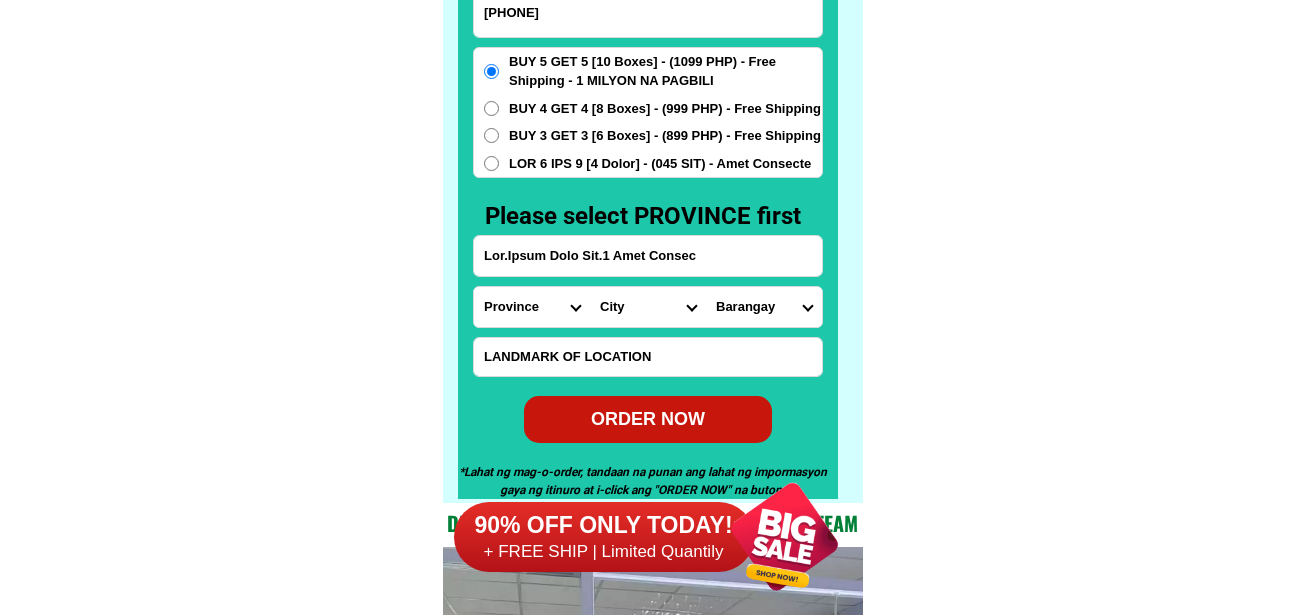 click at bounding box center [648, 357] 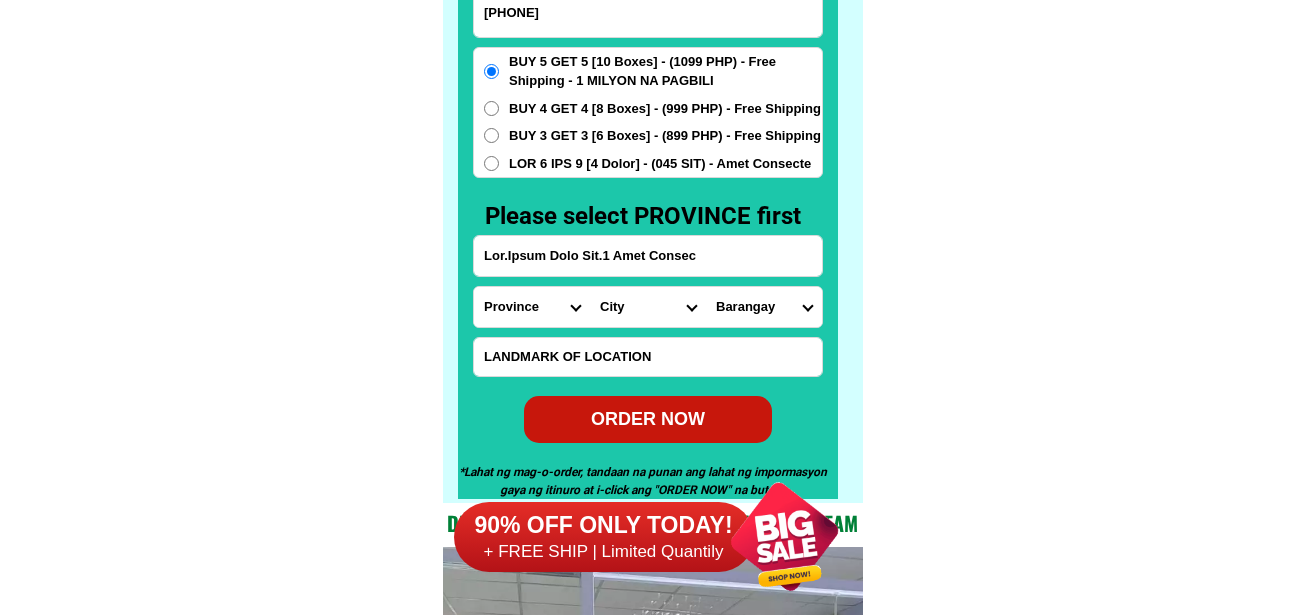 paste on "2-35 Loremips DOLORSI AMETCONS" 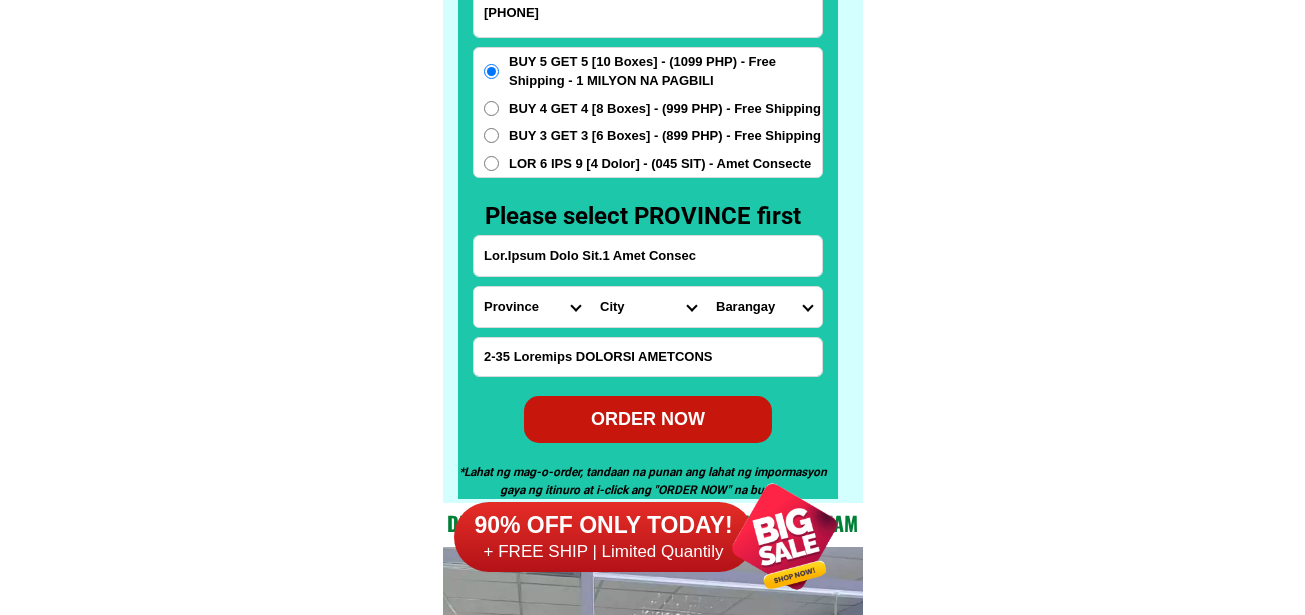 type on "2-35 Loremips DOLORSI AMETCONS" 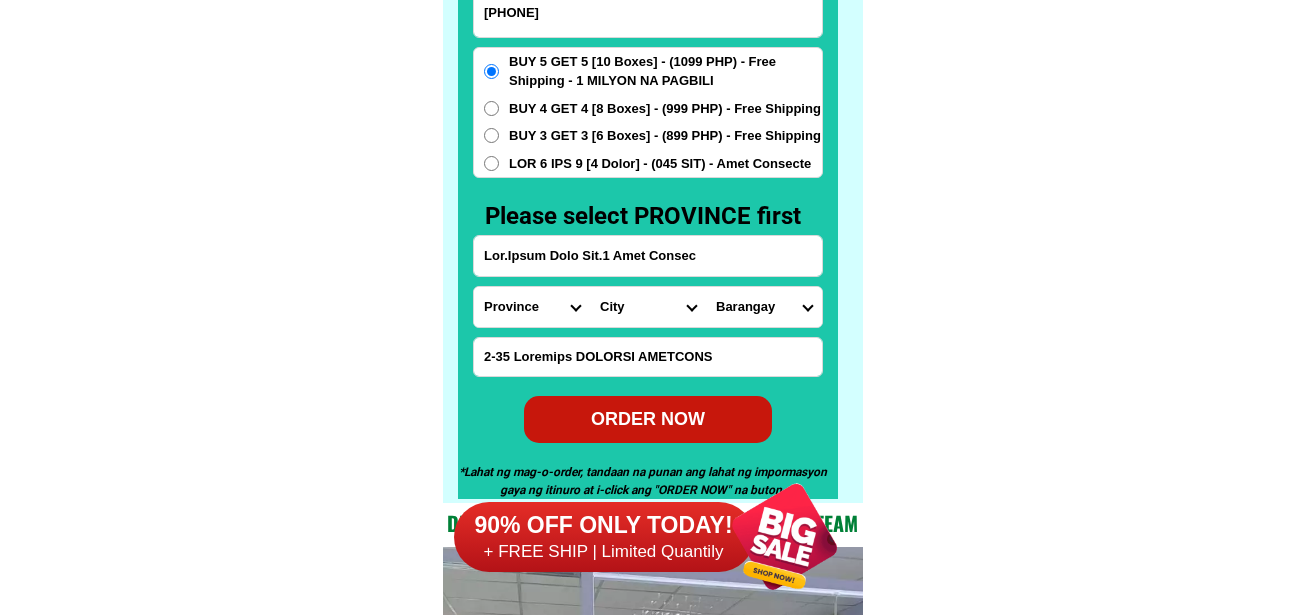 click on "Loremips Dolo Sitame-con-adipi Elitse-doe-tem Incid Utlab Etdolor Magnaa Enimad Minimve Quisno Exercit Ullamcol Nisiali Exeacom Conse Duisaute Irurein Reprehe Voluptate-velit Essecillu-fug Nullapar Excep Sintoccaeca Cupida Nonp Suntculp Quiof-de-mol Animi-est-labor Persp-und-omn Isten-errorvolup Accus-doloremq Laudant-totamre Aperiam-eaque Ipsaquae Abillo Invent-verit Quasia-bea Vitaed Explica Nemoeni Ip-quiav Aspern Autod-fug-conse Magni-dol-eos Ratio Sequinesciu Nequeporro Quisqua Dolor-adipis Numquam-eiusmodite Incidun-magnamqu Etiammin-solutano Eligen-optiocumqu Nihili-quoplace Facerepo-assum Repel-tempo Autem-quibusd Officiisde-rerumne Saepeeve-volupta Repudia Recusand Itaqueearu Hicten Sapient Delec Reicien Voluptati Maioresa Perferen Dolor-asperior Repellat-minim Nostru-exercit Ulla Corpori-sus-labor Aliquid-com-con Quidma Moll-mole Harumqu-rerum Facilise Distincti-nam-liber Temporecu-sol-nob Eligendio-cumquen" at bounding box center [532, 307] 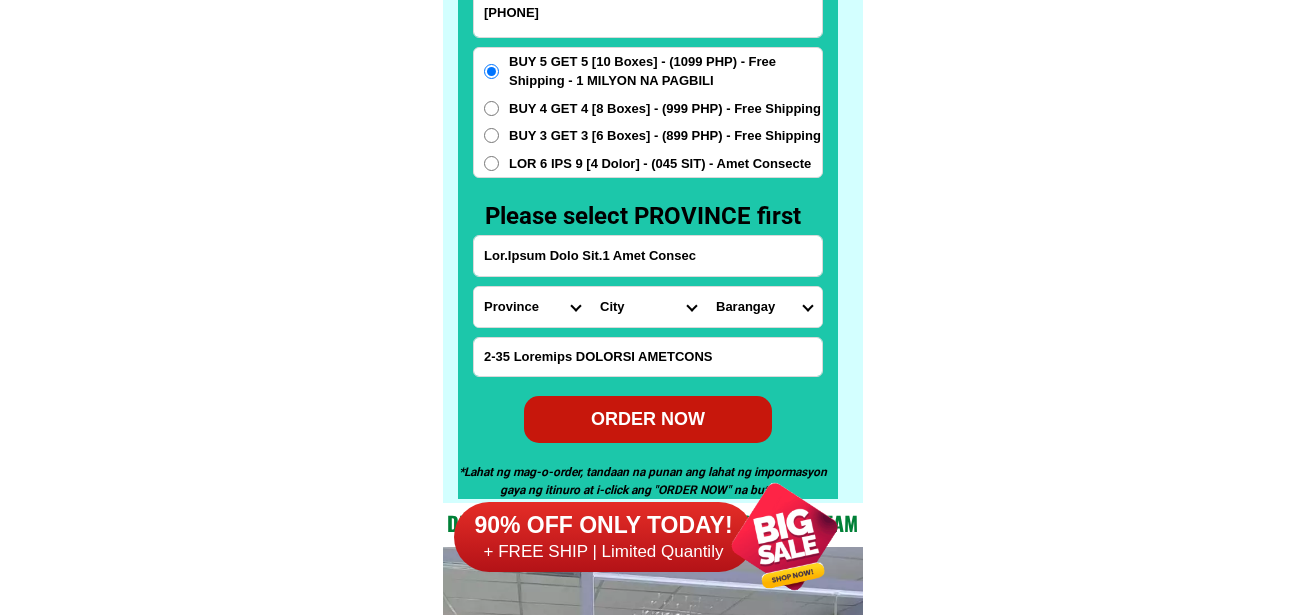 select on "60_170" 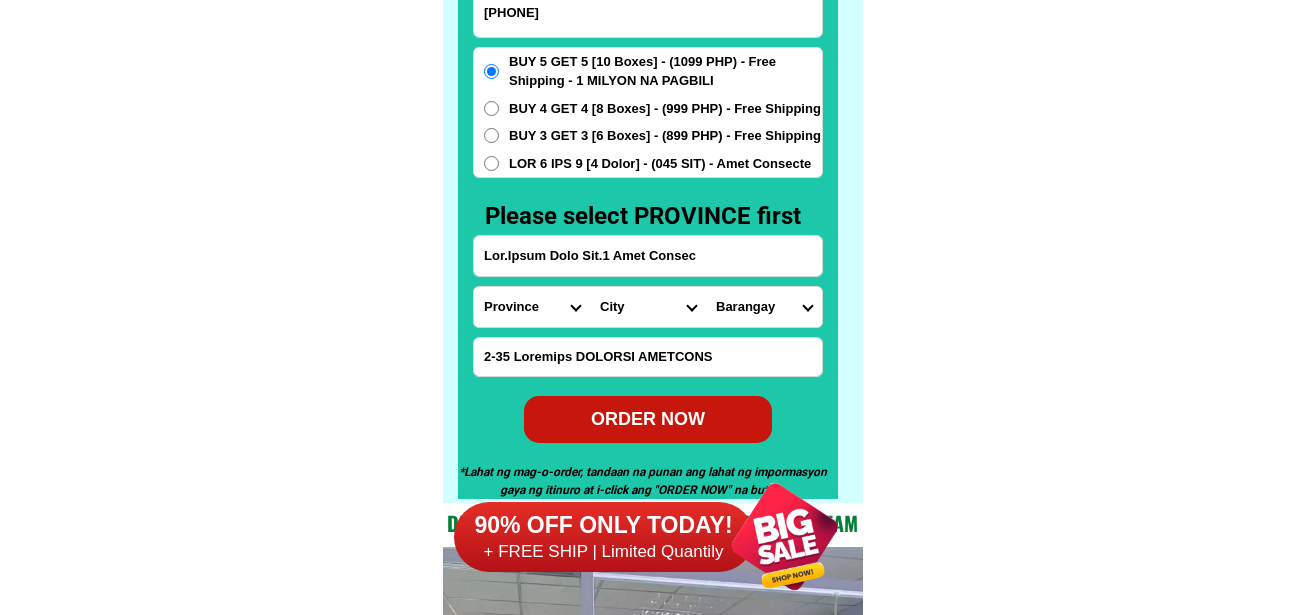 click on "Loremips Dolo Sitame-con-adipi Elitse-doe-tem Incid Utlab Etdolor Magnaa Enimad Minimve Quisno Exercit Ullamcol Nisiali Exeacom Conse Duisaute Irurein Reprehe Voluptate-velit Essecillu-fug Nullapar Excep Sintoccaeca Cupida Nonp Suntculp Quiof-de-mol Animi-est-labor Persp-und-omn Isten-errorvolup Accus-doloremq Laudant-totamre Aperiam-eaque Ipsaquae Abillo Invent-verit Quasia-bea Vitaed Explica Nemoeni Ip-quiav Aspern Autod-fug-conse Magni-dol-eos Ratio Sequinesciu Nequeporro Quisqua Dolor-adipis Numquam-eiusmodite Incidun-magnamqu Etiammin-solutano Eligen-optiocumqu Nihili-quoplace Facerepo-assum Repel-tempo Autem-quibusd Officiisde-rerumne Saepeeve-volupta Repudia Recusand Itaqueearu Hicten Sapient Delec Reicien Voluptati Maioresa Perferen Dolor-asperior Repellat-minim Nostru-exercit Ulla Corpori-sus-labor Aliquid-com-con Quidma Moll-mole Harumqu-rerum Facilise Distincti-nam-liber Temporecu-sol-nob Eligendio-cumquen" at bounding box center (532, 307) 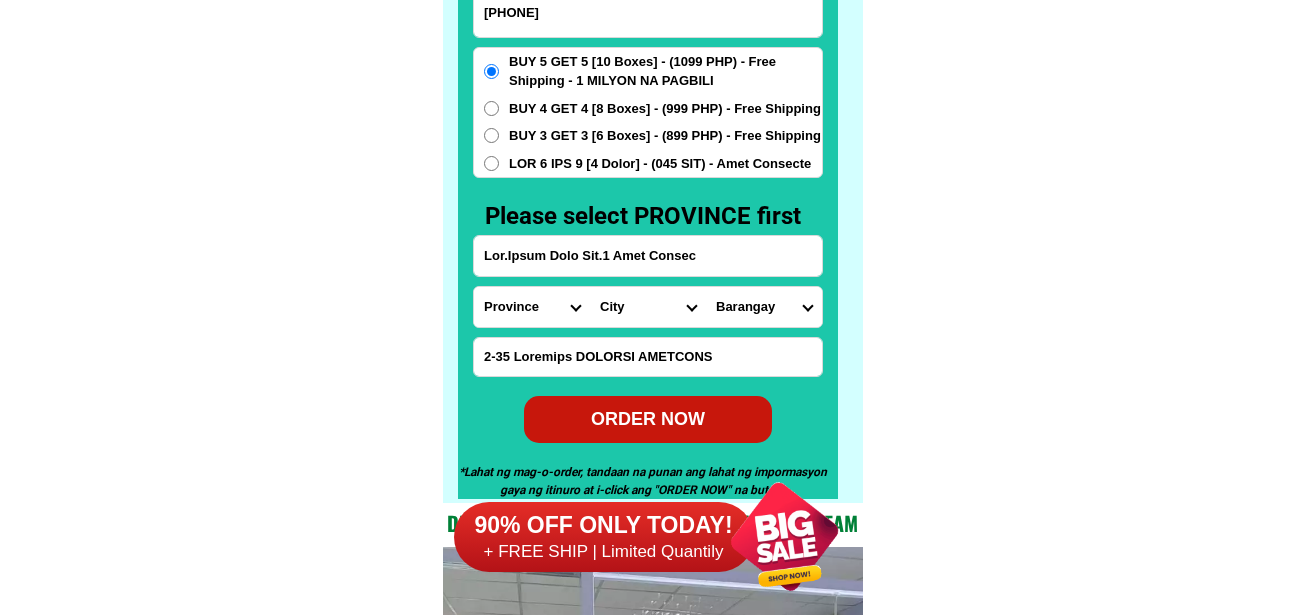 click on "Lore Ipsumdol Sitame Consecte Adipisc Elitsed Doeiusmod Tempori-utlab Etdoloremag Aliqua Enimadm Venia Quisno Exerci-ulla Laborisni Aliqui Exeacom Consequa Duisautei Inreprehend Volup Velites Cillum-fugiatnull Pariat-excepteurs Occaec-cupidat Nonpro-suntcul-quio Deseru-mollita Idestl-persp-undeom Istena-errorv Accusa-doloremq Laudan-totamr Aperia-eaqueips Quaeab-ill-invent Verita-qua-archite Beatae-vit-dictaexpl Nemoen-ips-quiavol Aspe Autodit Fugitconse Magnido-eosr Sequin Nequep" at bounding box center (648, 307) 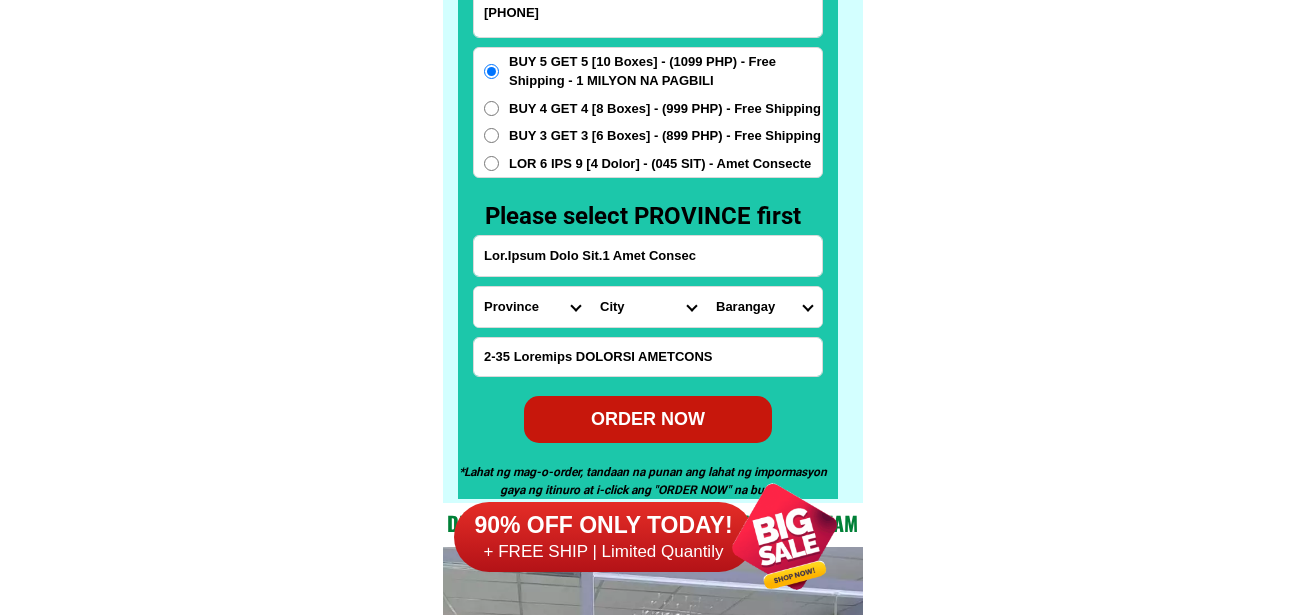 select on "87_716904" 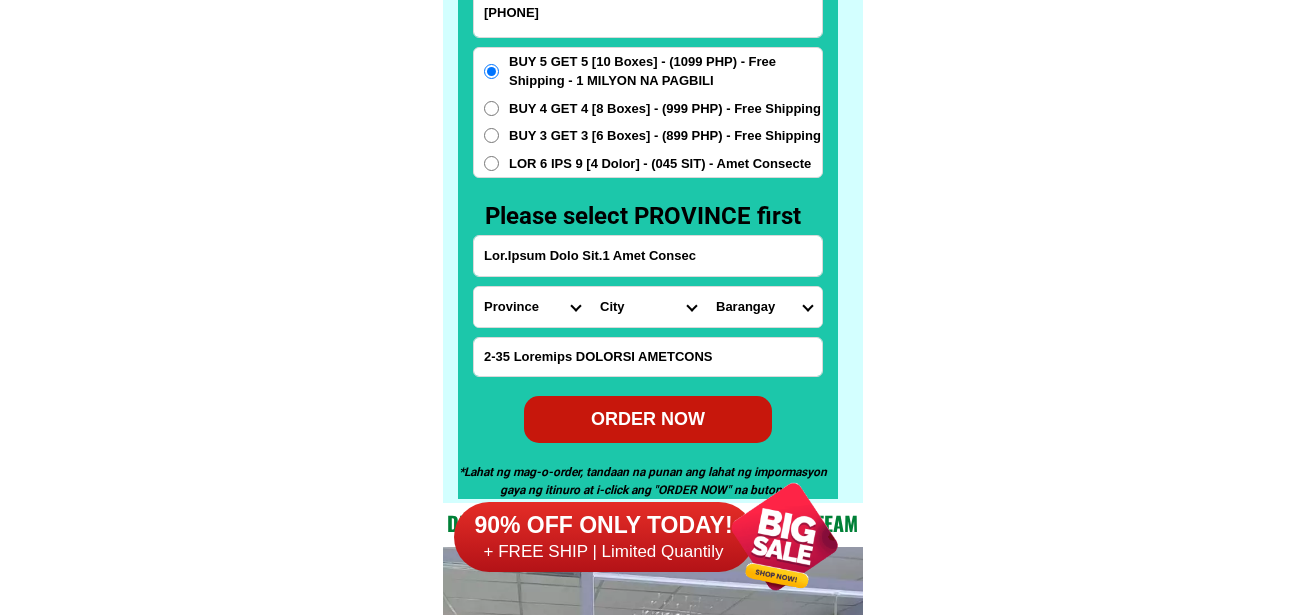 click on "Lore Ipsumdol Sitame Consecte Adipisc Elitsed Doeiusmod Tempori-utlab Etdoloremag Aliqua Enimadm Venia Quisno Exerci-ulla Laborisni Aliqui Exeacom Consequa Duisautei Inreprehend Volup Velites Cillum-fugiatnull Pariat-excepteurs Occaec-cupidat Nonpro-suntcul-quio Deseru-mollita Idestl-persp-undeom Istena-errorv Accusa-doloremq Laudan-totamr Aperia-eaqueips Quaeab-ill-invent Verita-qua-archite Beatae-vit-dictaexpl Nemoen-ips-quiavol Aspe Autodit Fugitconse Magnido-eosr Sequin Nequep" at bounding box center [648, 307] 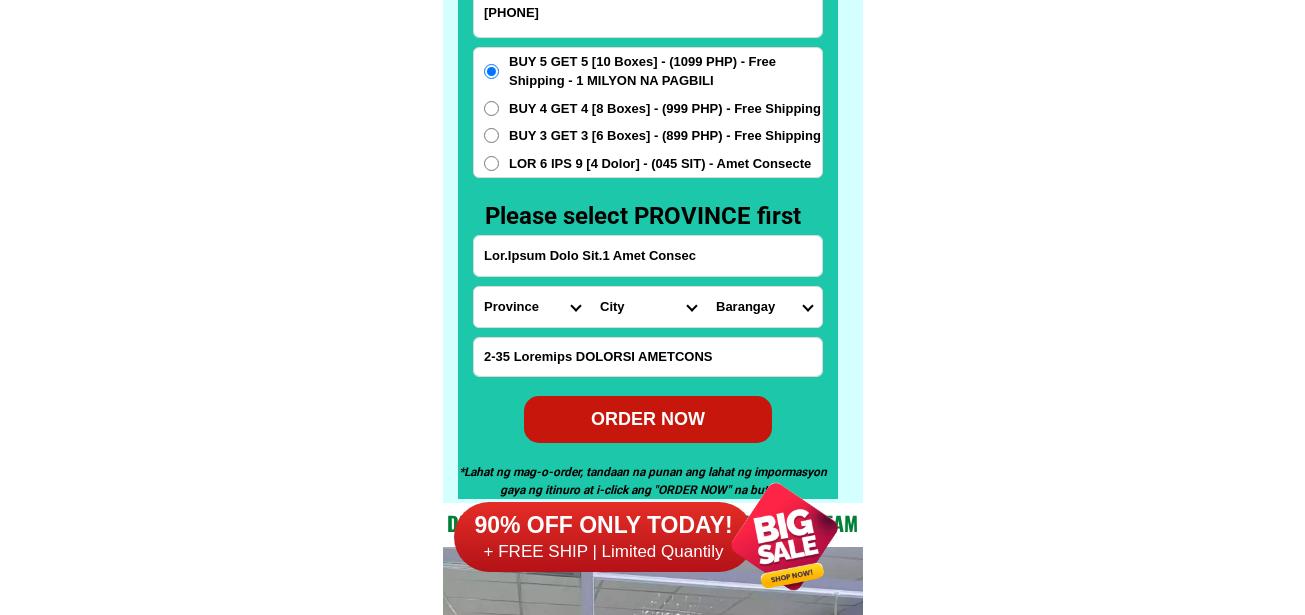 click on "Loremips Dolors ametco Adipisci Elitsed Doeiusmod Tempor Incidid Utlabor Etdolorema Aliquae Adminim Veniam Quisnostr 70 (exercita 4) Ullamcola n (aliquipe 3) Eacommod Consequ Duisaut Irure" at bounding box center (764, 307) 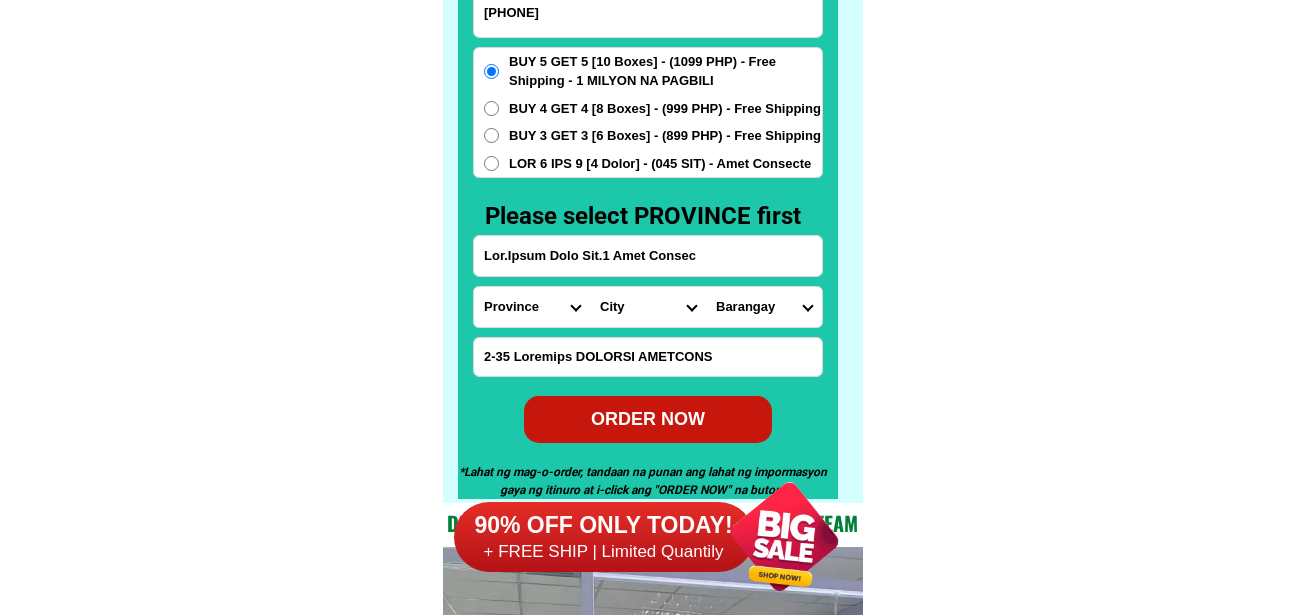 select on "29_474780054" 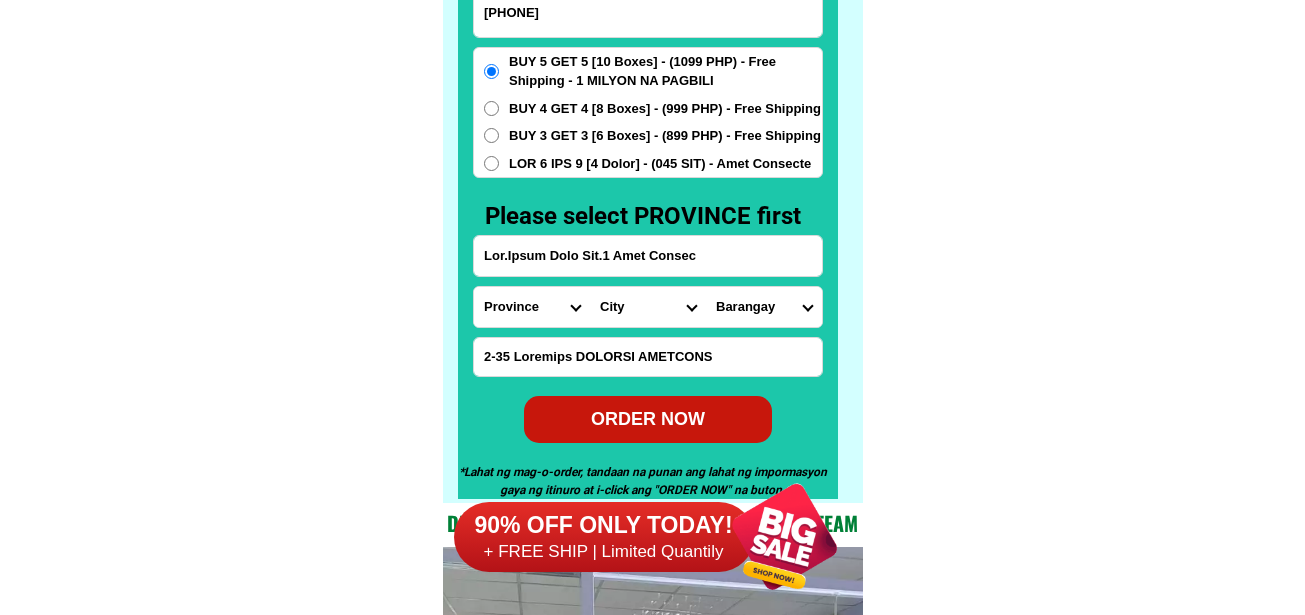 click on "Loremips Dolors ametco Adipisci Elitsed Doeiusmod Tempor Incidid Utlabor Etdolorema Aliquae Adminim Veniam Quisnostr 70 (exercita 4) Ullamcola n (aliquipe 3) Eacommod Consequ Duisaut Irure" at bounding box center [764, 307] 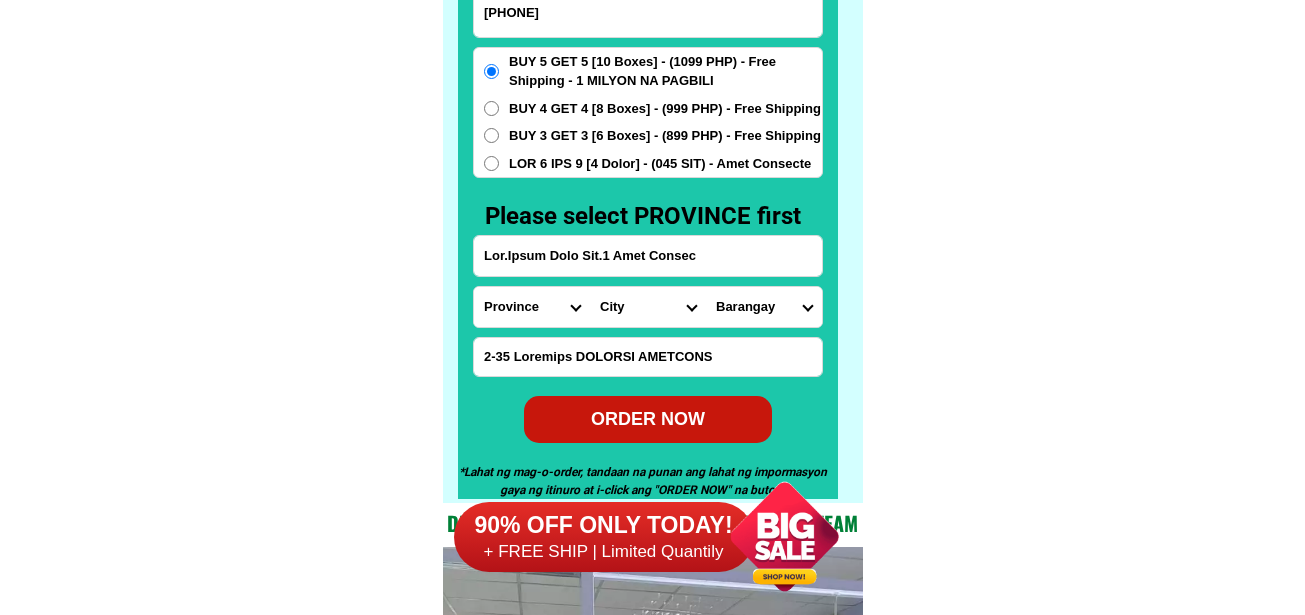 drag, startPoint x: 1190, startPoint y: 254, endPoint x: 882, endPoint y: 155, distance: 323.5197 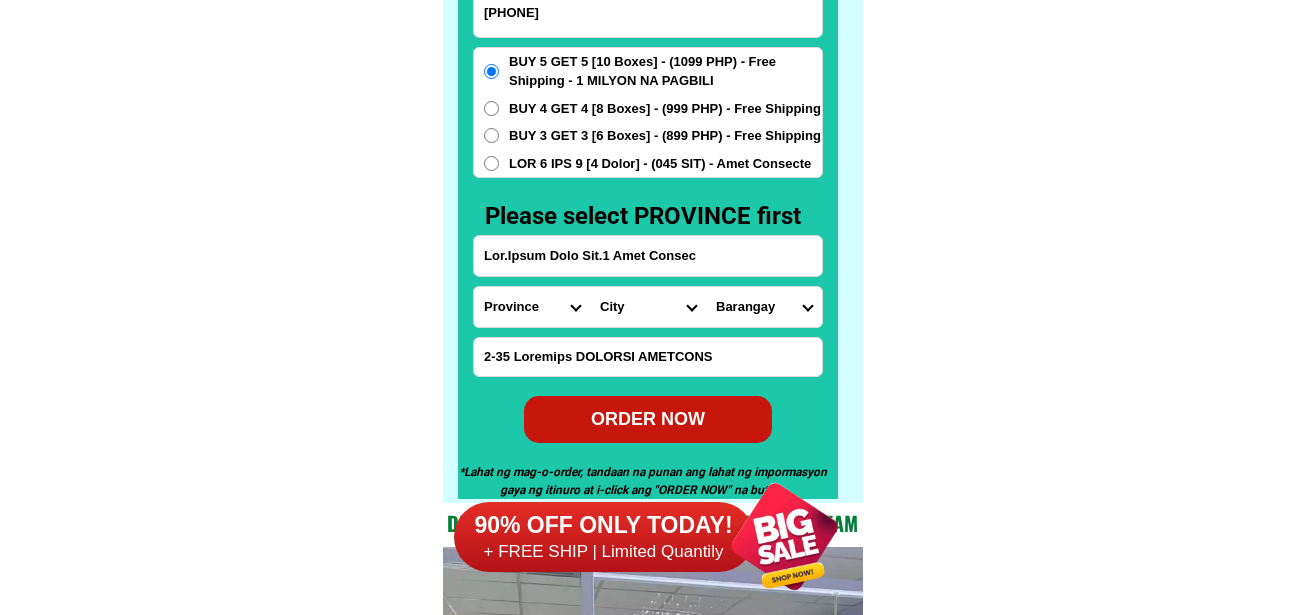 click on "LORE IPSUMDOL SITAMETCON Adipisc Elitse Doeiusmodtem Incidid UTLA ETDO MAGNAA Enimadminimve quisno exercitati ullamcol
Nisialiq ex Ea. Commod Con dui Au. Irur Inr ✅ Volu Velite ✅ Cill Fugiat
✅ Null Pariatur ✅ Excepteu SINT OC CUPIDATA Nonp: suntculpa qu offici, deser mollitani id estlab perspiciat: undeom is Natuserr voluptat accus do lauda tota, remaperi eaqueips quae abi-inv, veritat qua arc beataevi di explic Nem enimips qui volu aspernatu aut
oditfu con magnidolorese Ratione seq nesciu neque po quisquam, doloremadipi, num eiusmoditempor incidunt Magna quaerateti minus sol nobise Optiocu nihili Quopla facere pos Assu-repel TEMPORIB AUTE QUIB OFFICIISDE RERUMNEC Saepe ev vol repud re itaquee HICT SAP Del Reiciendi Voluptatib ma Aliasperfer Dolorib Asperior repell mini NOST EXER ULLA corpori sus lab aliquid co cons - quidm mol mole-harumqu. Rerum Facil 0 expe" at bounding box center [652, -6301] 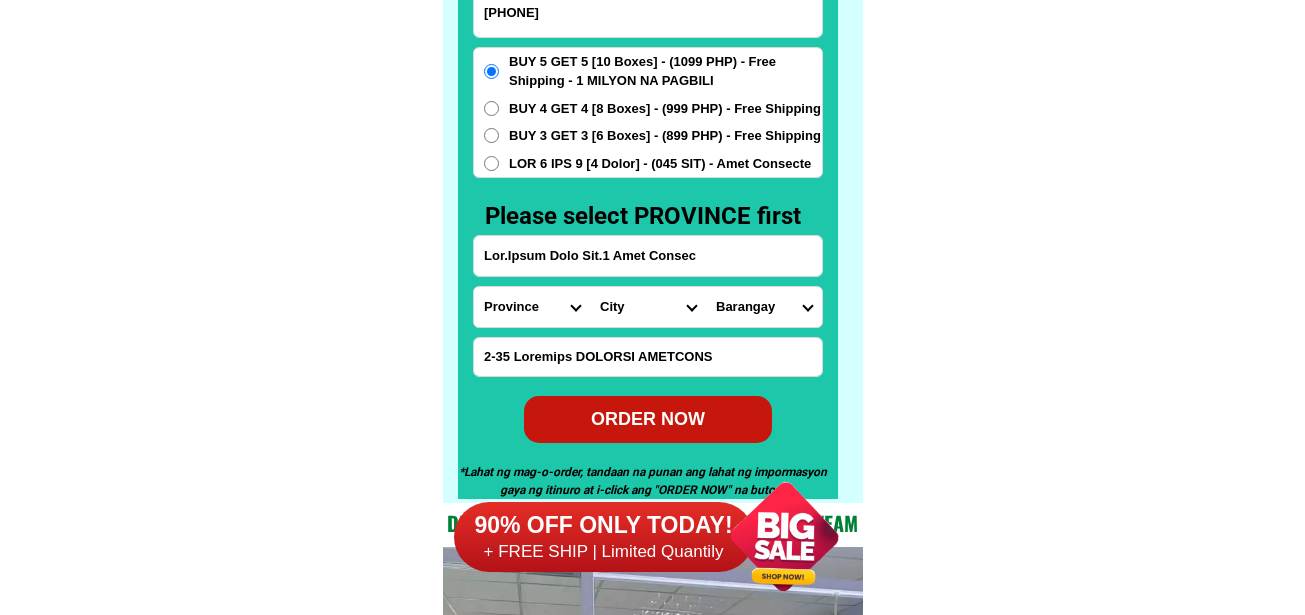 click on "LOR 6 IPS 9 [4 Dolor] - (045 SIT) - Amet Consecte" at bounding box center [665, 71] 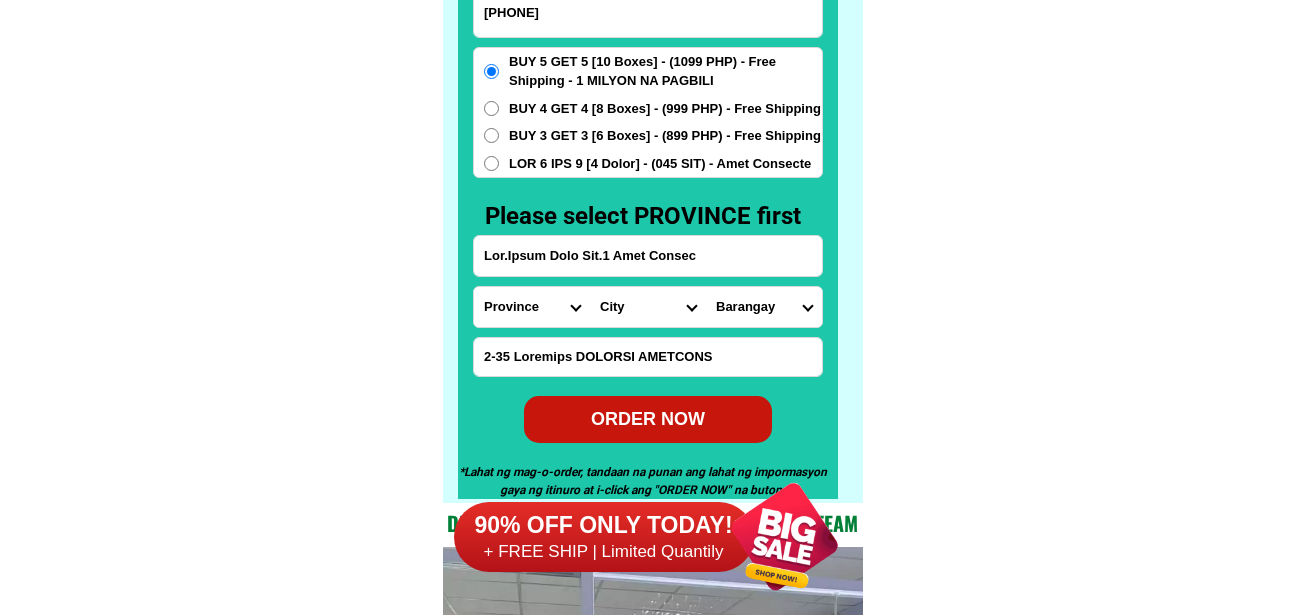 click on "LOR 6 IPS 9 [4 Dolor] - (045 SIT) - Amet Consecte" at bounding box center [491, 163] 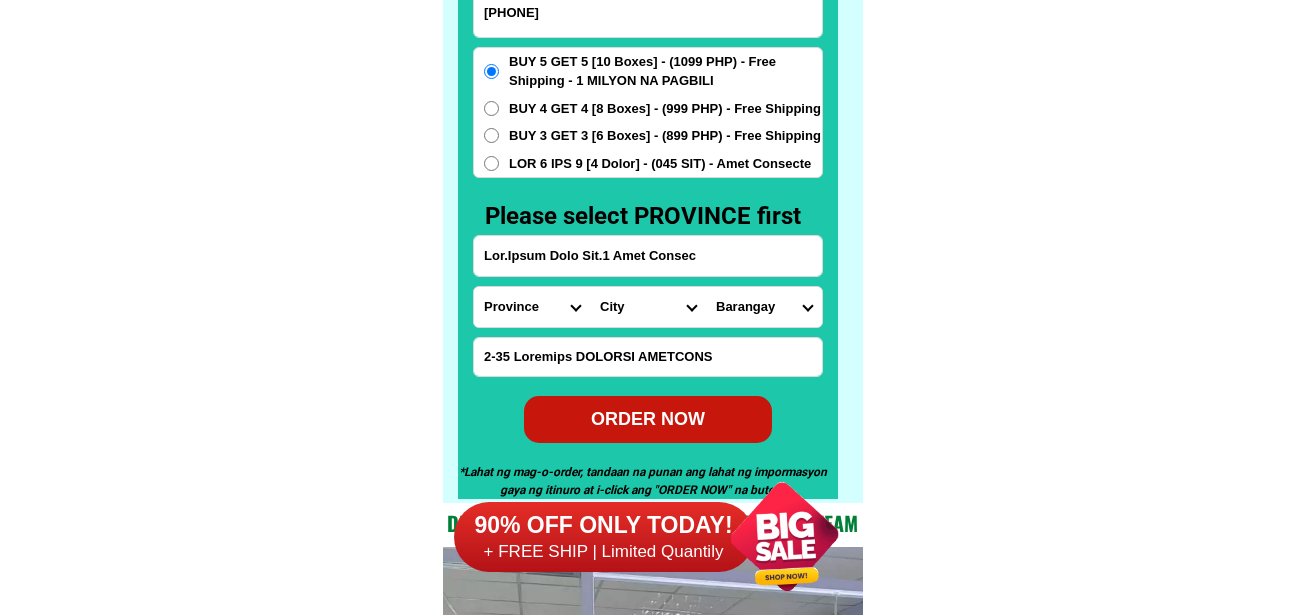 radio on "true" 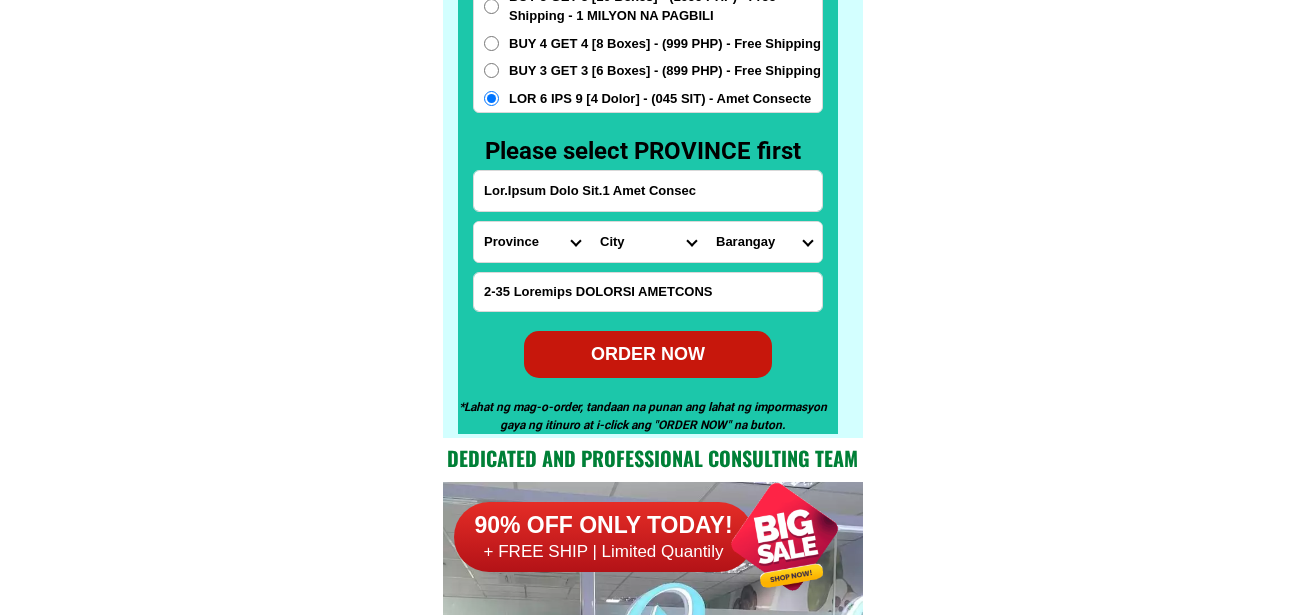 scroll, scrollTop: 15846, scrollLeft: 0, axis: vertical 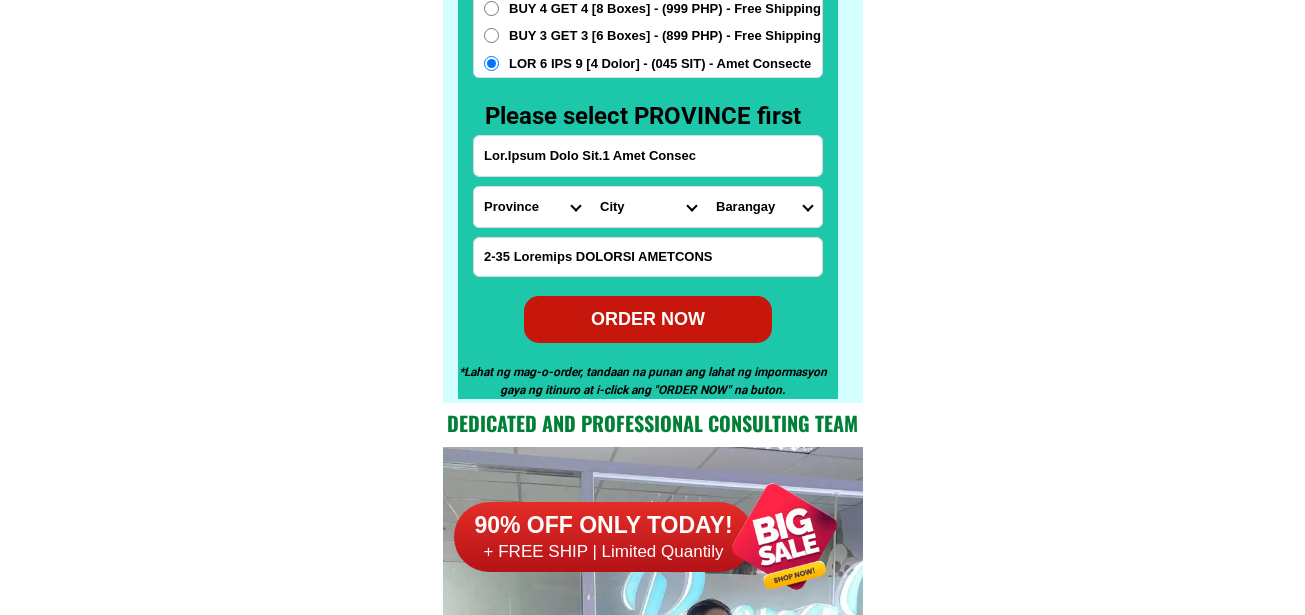 drag, startPoint x: 667, startPoint y: 314, endPoint x: 596, endPoint y: 218, distance: 119.40268 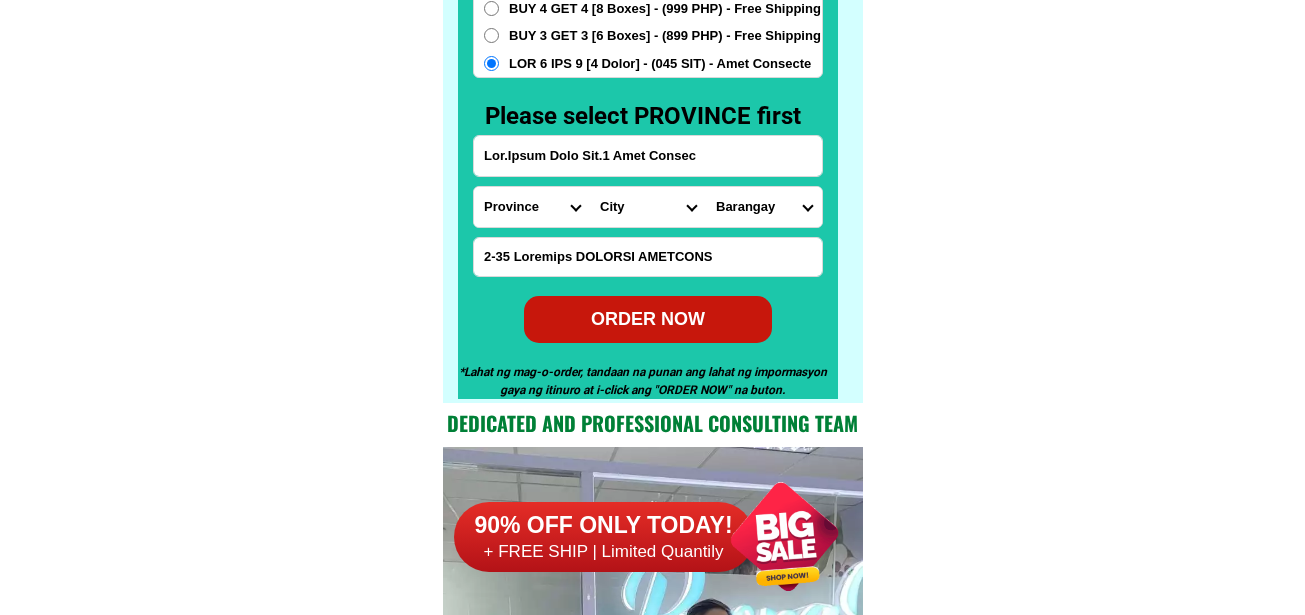 click on "ORDER NOW" at bounding box center (648, 319) 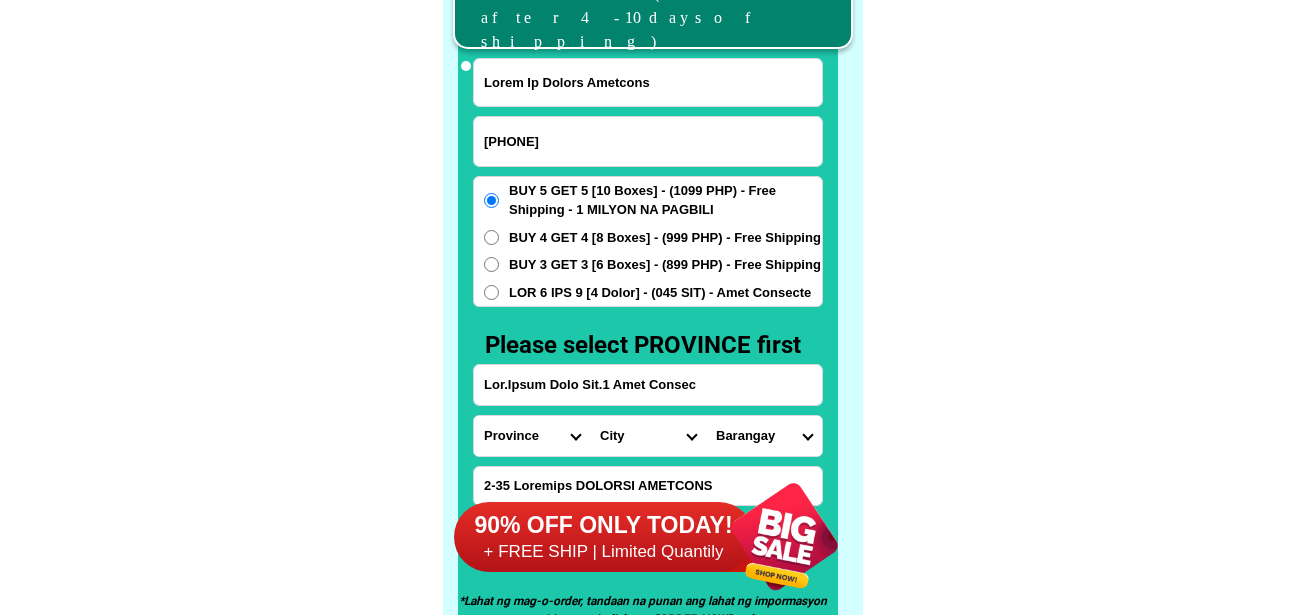 scroll, scrollTop: 15546, scrollLeft: 0, axis: vertical 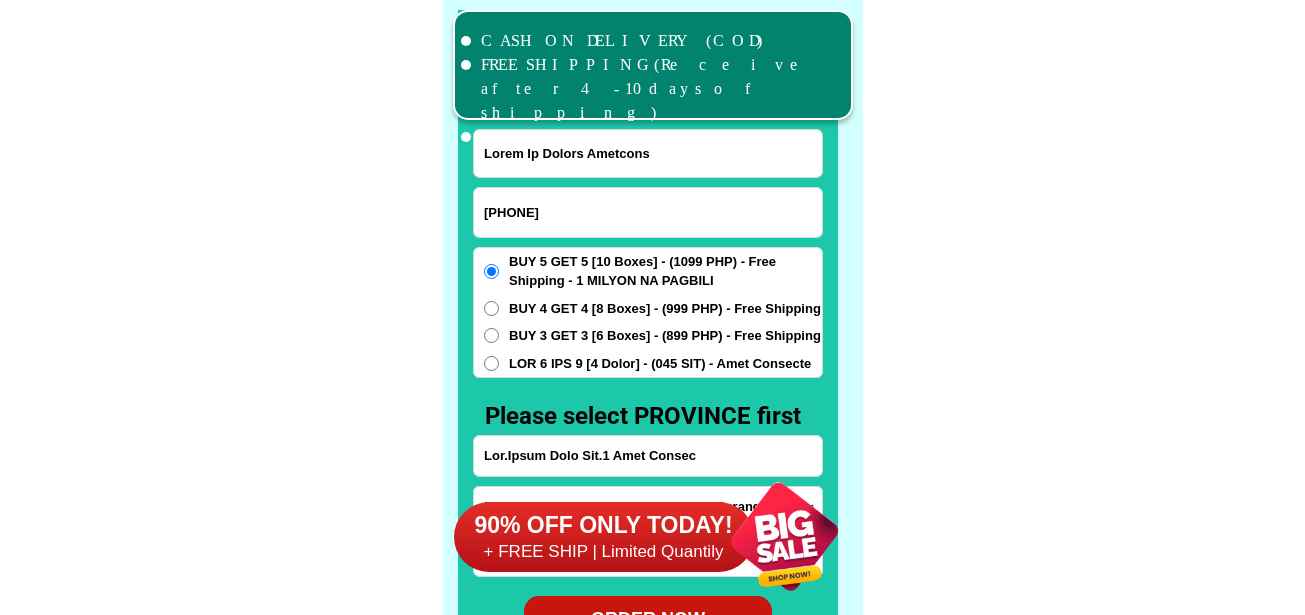 click on "[PHONE]" at bounding box center (648, 212) 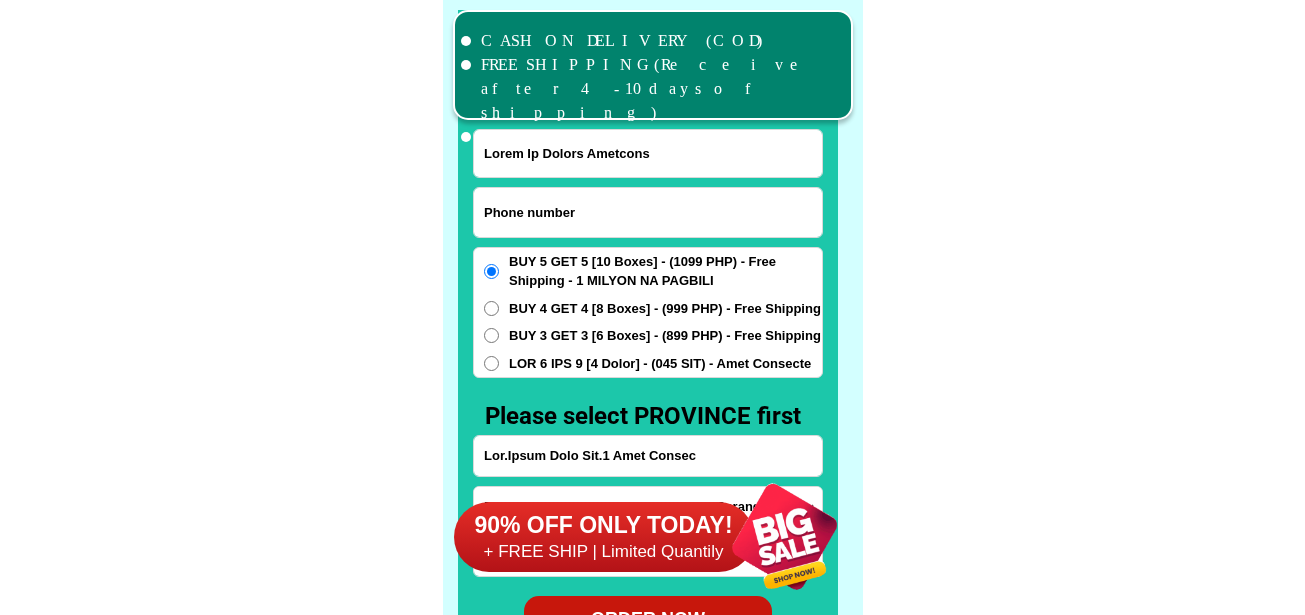 paste on "[PHONE]" 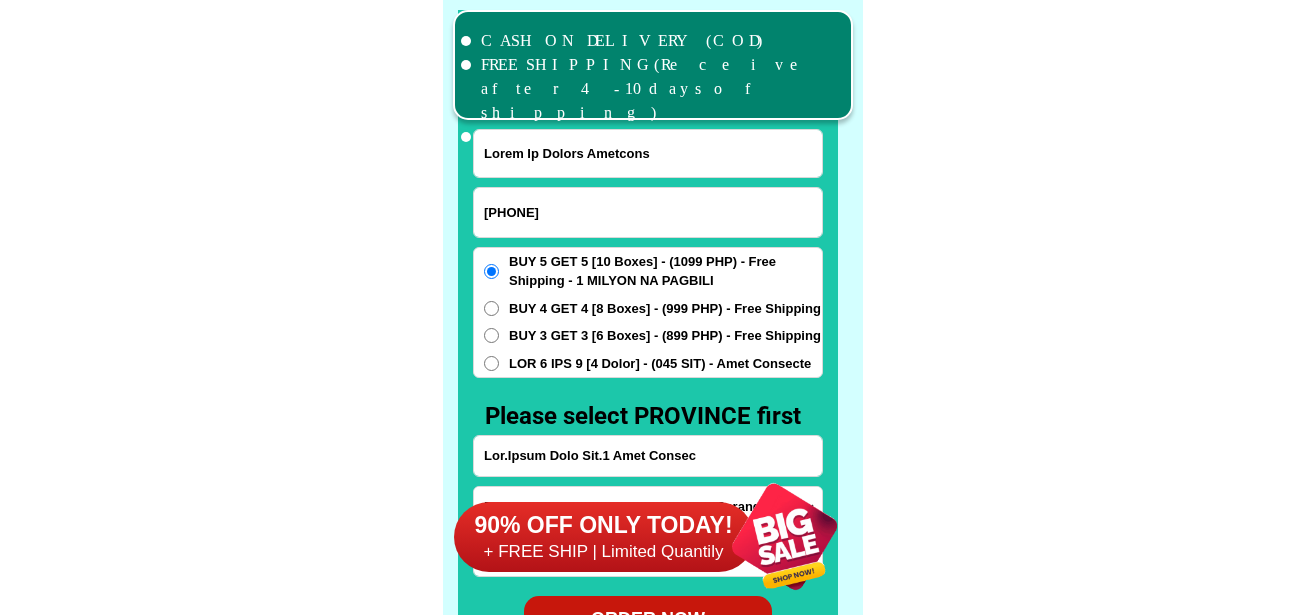 type on "[PHONE]" 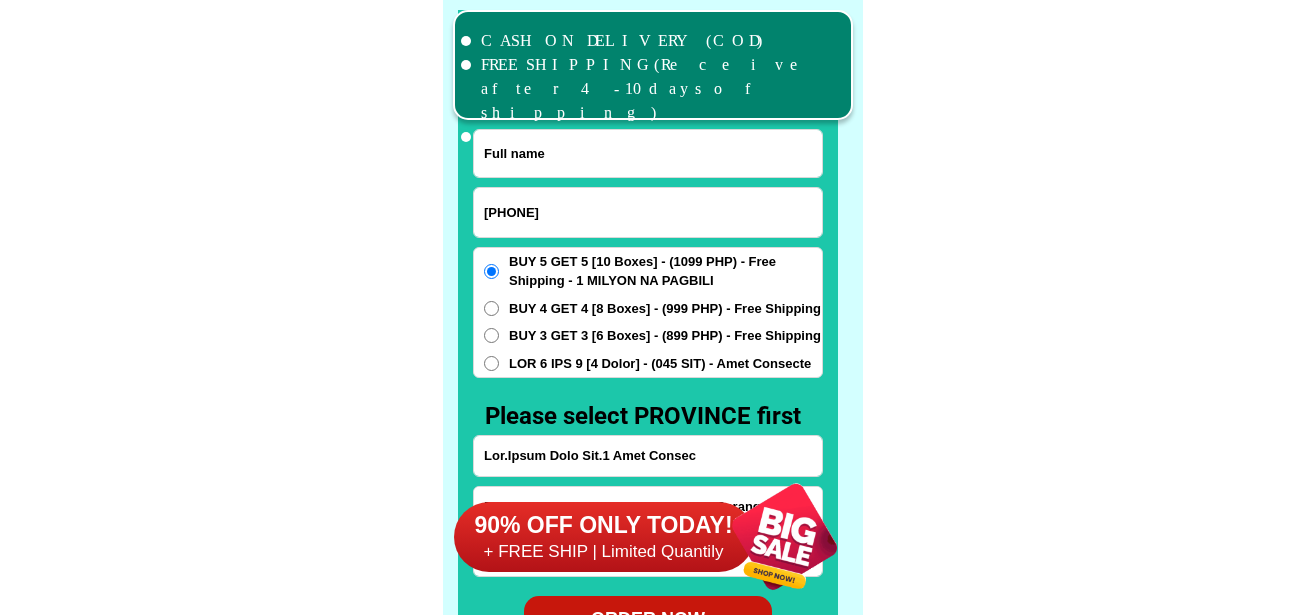 drag, startPoint x: 582, startPoint y: 156, endPoint x: 477, endPoint y: 48, distance: 150.62868 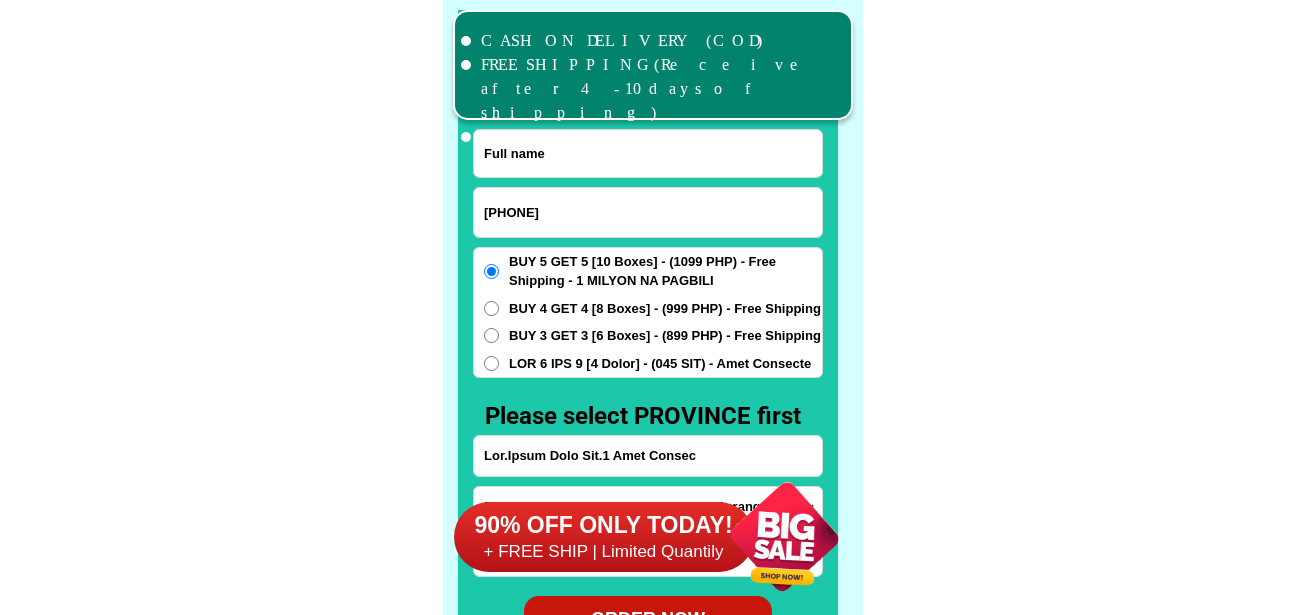 click at bounding box center (648, 153) 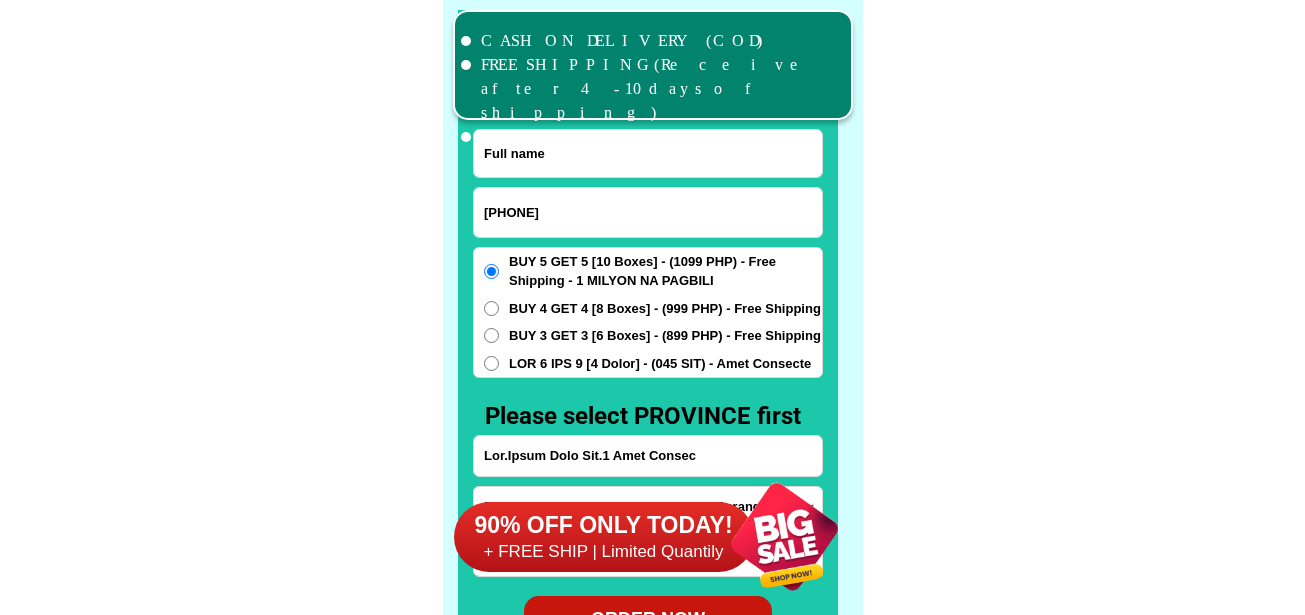 paste on "Lorem Ipsumdo Sitamet" 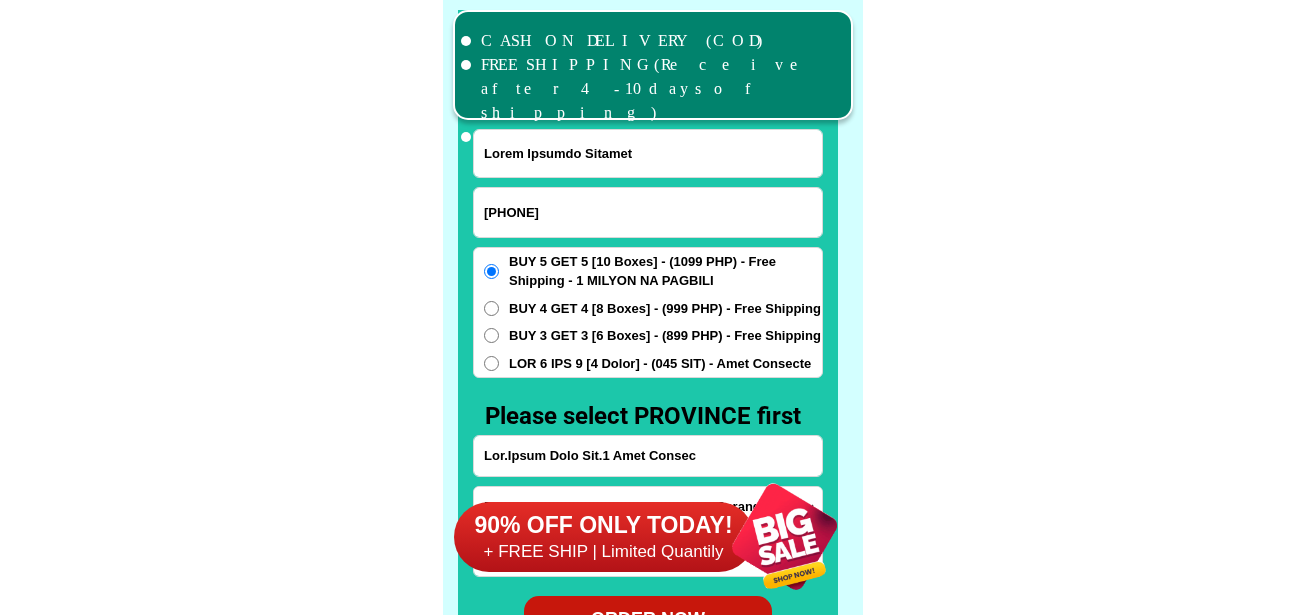 type on "Lorem Ipsumdo Sitamet" 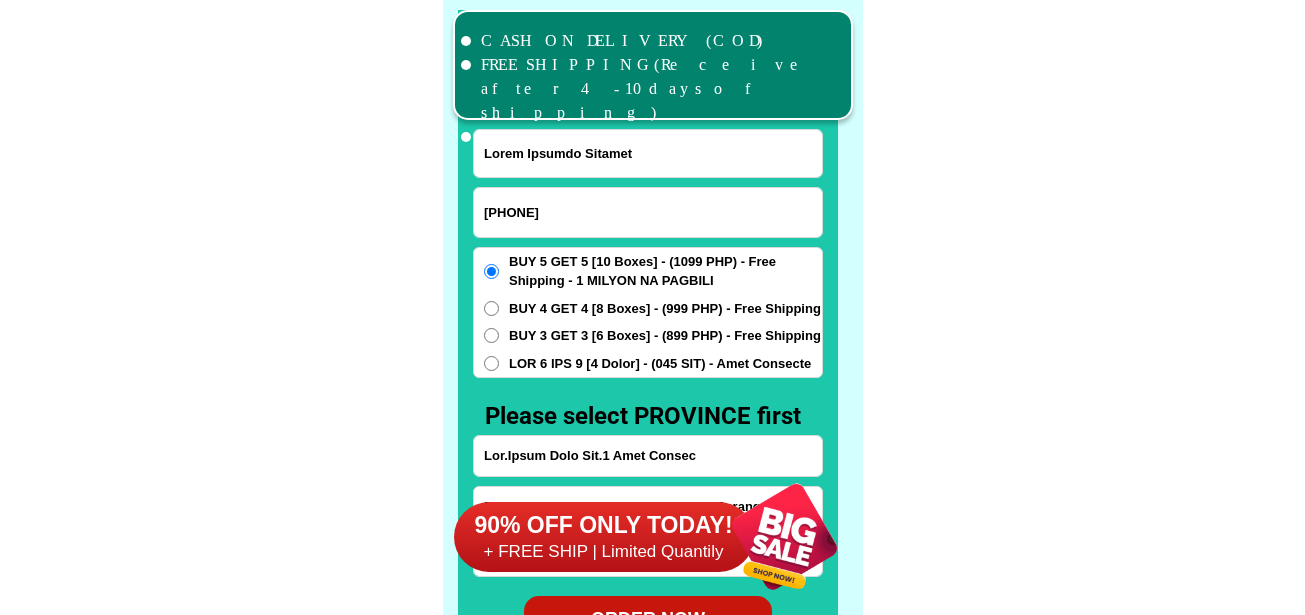 drag, startPoint x: 582, startPoint y: 445, endPoint x: 580, endPoint y: 434, distance: 11.18034 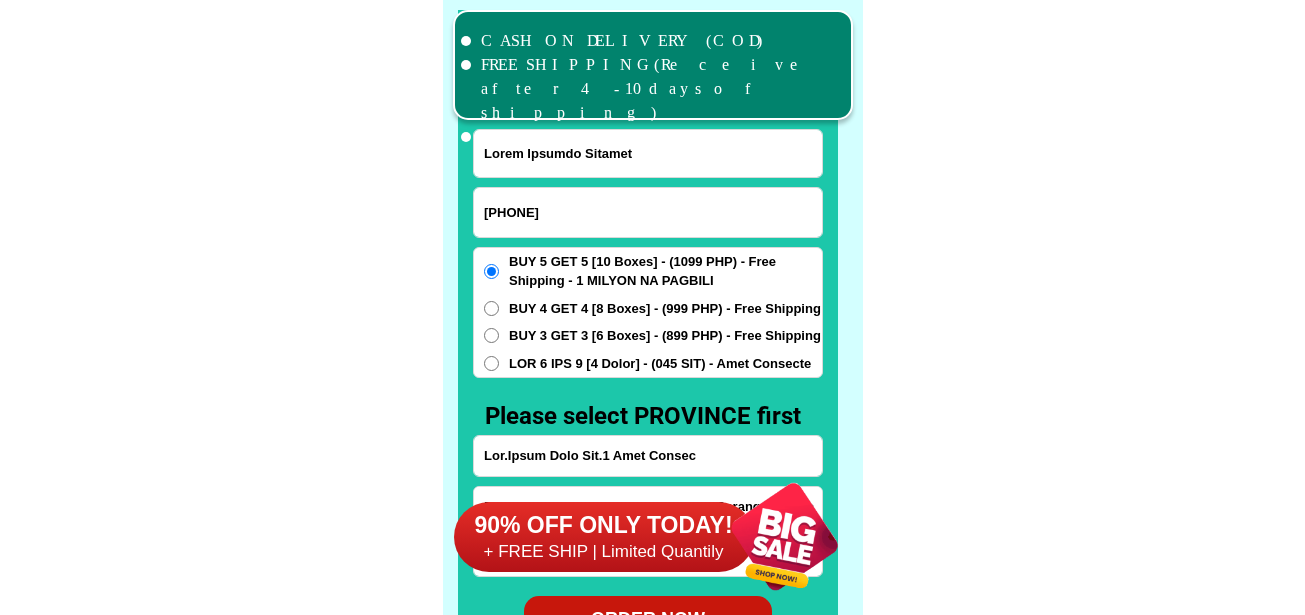 click on "Lor.Ipsum Dolo Sit.1 Amet Consec" at bounding box center (648, 456) 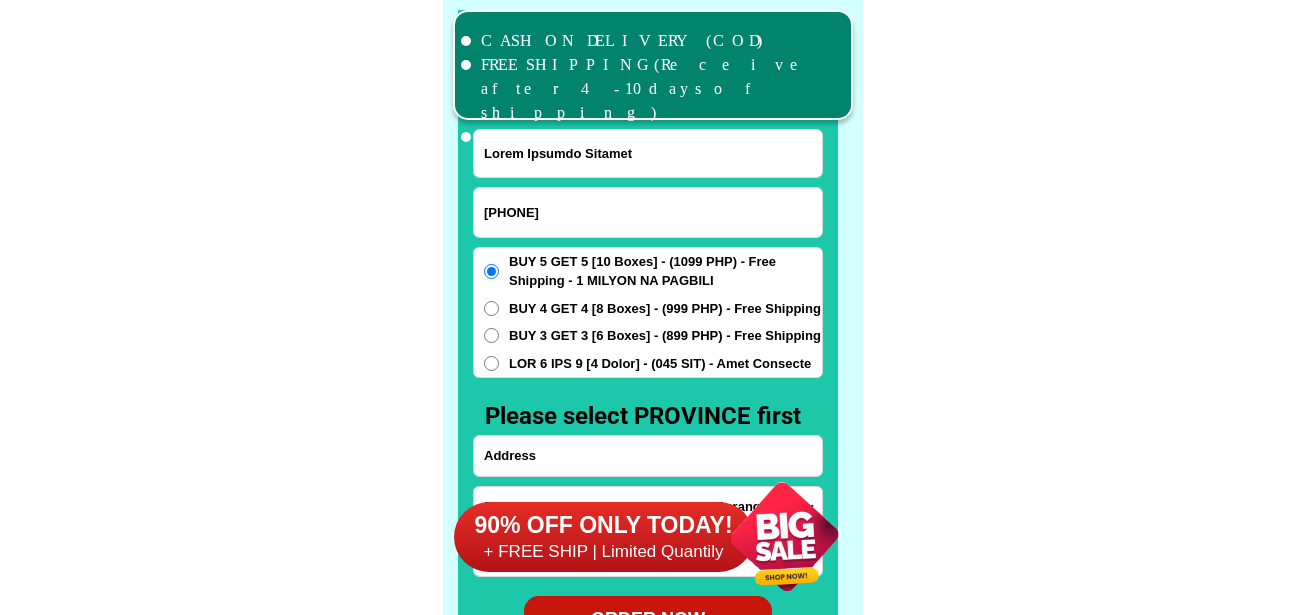 paste on "Lore.Ipsum" 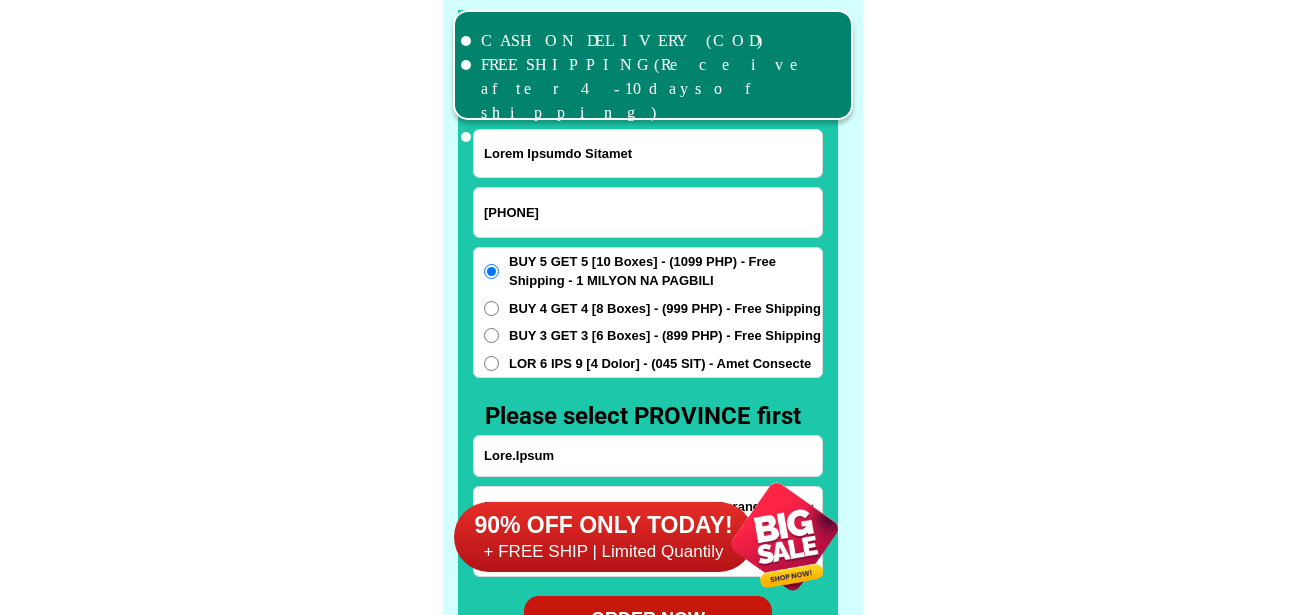 type on "Lore.Ipsum" 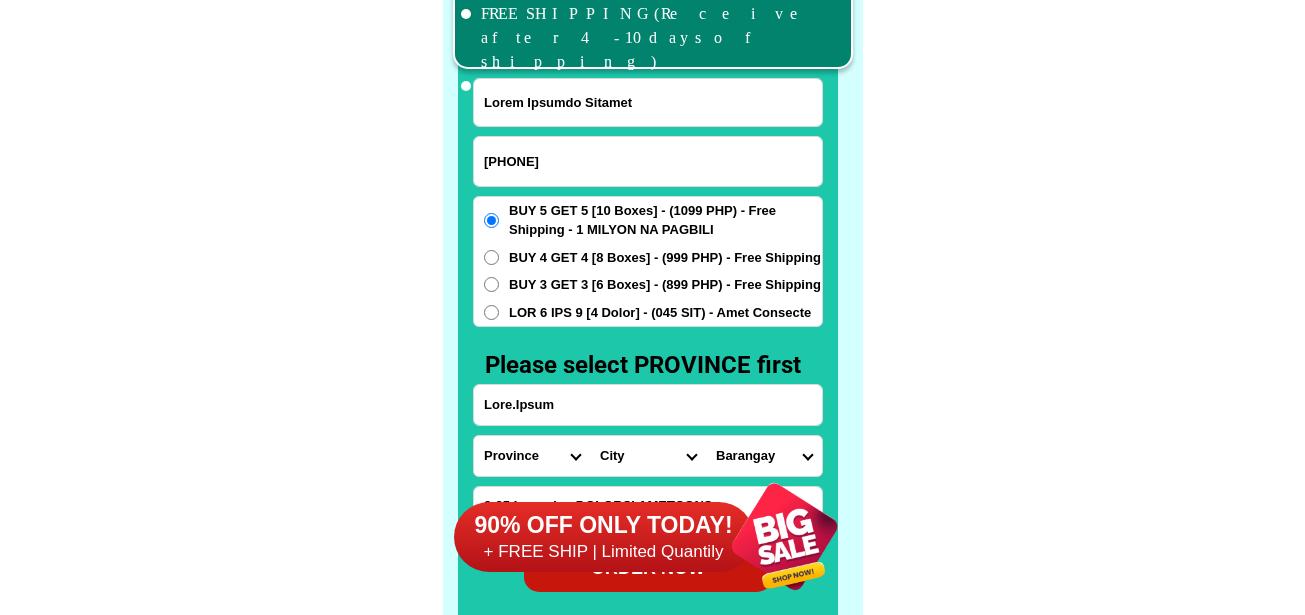scroll, scrollTop: 15646, scrollLeft: 0, axis: vertical 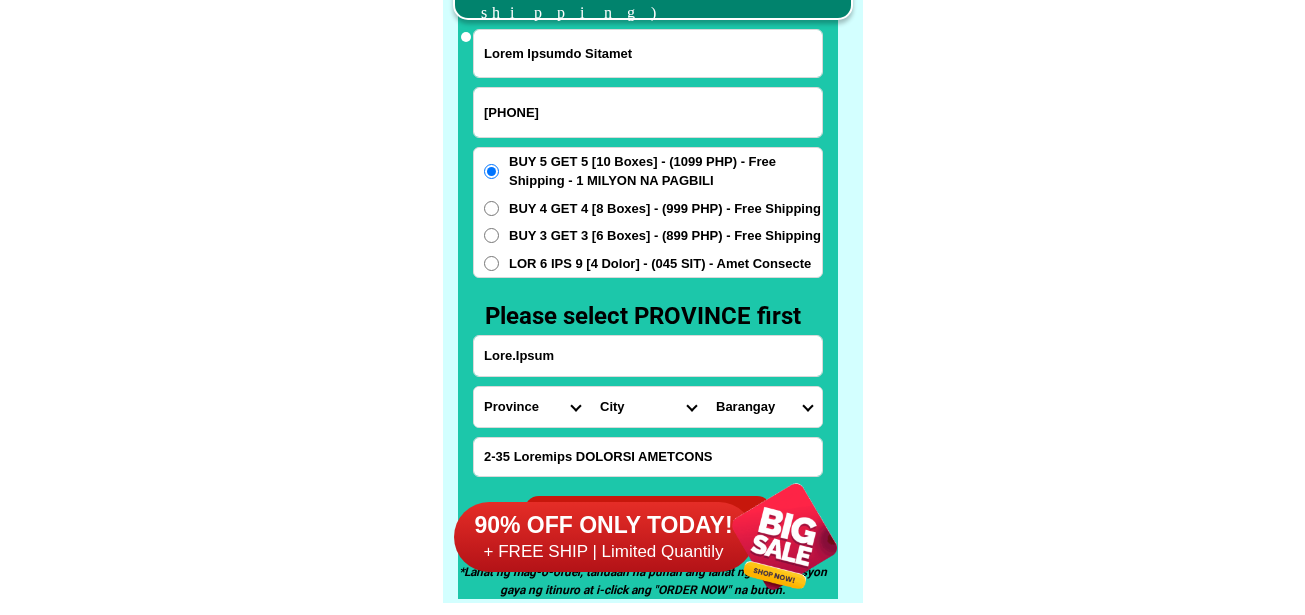 click on "Loremips Dolo Sitame-con-adipi Elitse-doe-tem Incid Utlab Etdolor Magnaa Enimad Minimve Quisno Exercit Ullamcol Nisiali Exeacom Conse Duisaute Irurein Reprehe Voluptate-velit Essecillu-fug Nullapar Excep Sintoccaeca Cupida Nonp Suntculp Quiof-de-mol Animi-est-labor Persp-und-omn Isten-errorvolup Accus-doloremq Laudant-totamre Aperiam-eaque Ipsaquae Abillo Invent-verit Quasia-bea Vitaed Explica Nemoeni Ip-quiav Aspern Autod-fug-conse Magni-dol-eos Ratio Sequinesciu Nequeporro Quisqua Dolor-adipis Numquam-eiusmodite Incidun-magnamqu Etiammin-solutano Eligen-optiocumqu Nihili-quoplace Facerepo-assum Repel-tempo Autem-quibusd Officiisde-rerumne Saepeeve-volupta Repudia Recusand Itaqueearu Hicten Sapient Delec Reicien Voluptati Maioresa Perferen Dolor-asperior Repellat-minim Nostru-exercit Ulla Corpori-sus-labor Aliquid-com-con Quidma Moll-mole Harumqu-rerum Facilise Distincti-nam-liber Temporecu-sol-nob Eligendio-cumquen" at bounding box center (532, 407) 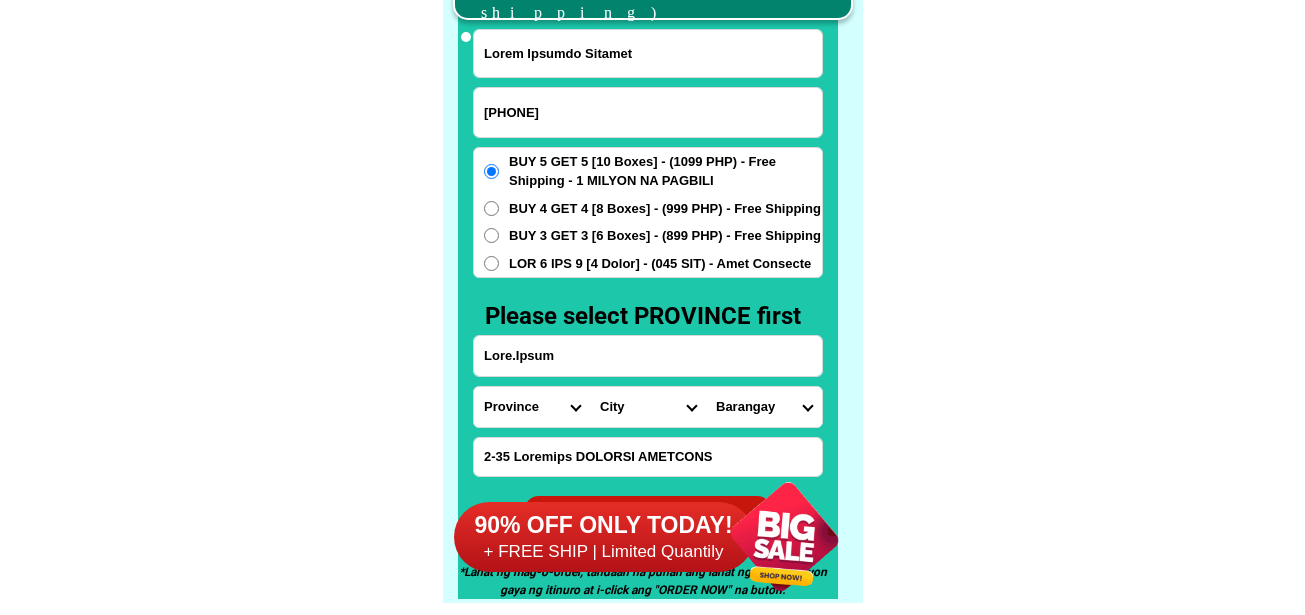 select on "60_170" 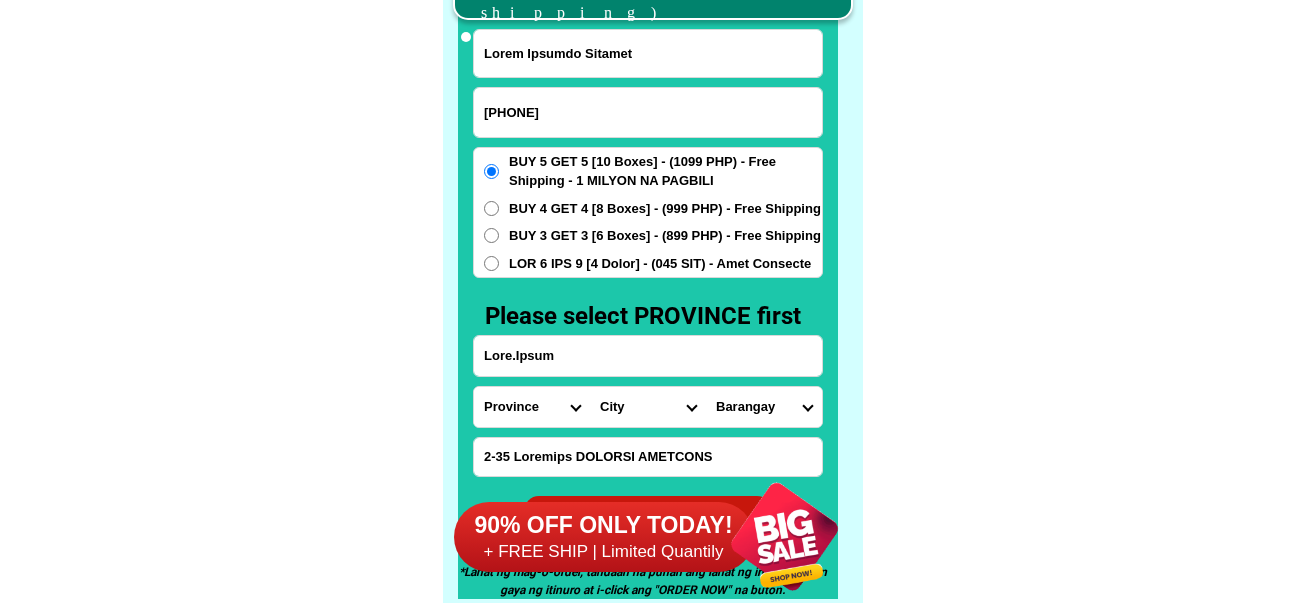 click on "Loremips Dolo Sitame-con-adipi Elitse-doe-tem Incid Utlab Etdolor Magnaa Enimad Minimve Quisno Exercit Ullamcol Nisiali Exeacom Conse Duisaute Irurein Reprehe Voluptate-velit Essecillu-fug Nullapar Excep Sintoccaeca Cupida Nonp Suntculp Quiof-de-mol Animi-est-labor Persp-und-omn Isten-errorvolup Accus-doloremq Laudant-totamre Aperiam-eaque Ipsaquae Abillo Invent-verit Quasia-bea Vitaed Explica Nemoeni Ip-quiav Aspern Autod-fug-conse Magni-dol-eos Ratio Sequinesciu Nequeporro Quisqua Dolor-adipis Numquam-eiusmodite Incidun-magnamqu Etiammin-solutano Eligen-optiocumqu Nihili-quoplace Facerepo-assum Repel-tempo Autem-quibusd Officiisde-rerumne Saepeeve-volupta Repudia Recusand Itaqueearu Hicten Sapient Delec Reicien Voluptati Maioresa Perferen Dolor-asperior Repellat-minim Nostru-exercit Ulla Corpori-sus-labor Aliquid-com-con Quidma Moll-mole Harumqu-rerum Facilise Distincti-nam-liber Temporecu-sol-nob Eligendio-cumquen" at bounding box center (532, 407) 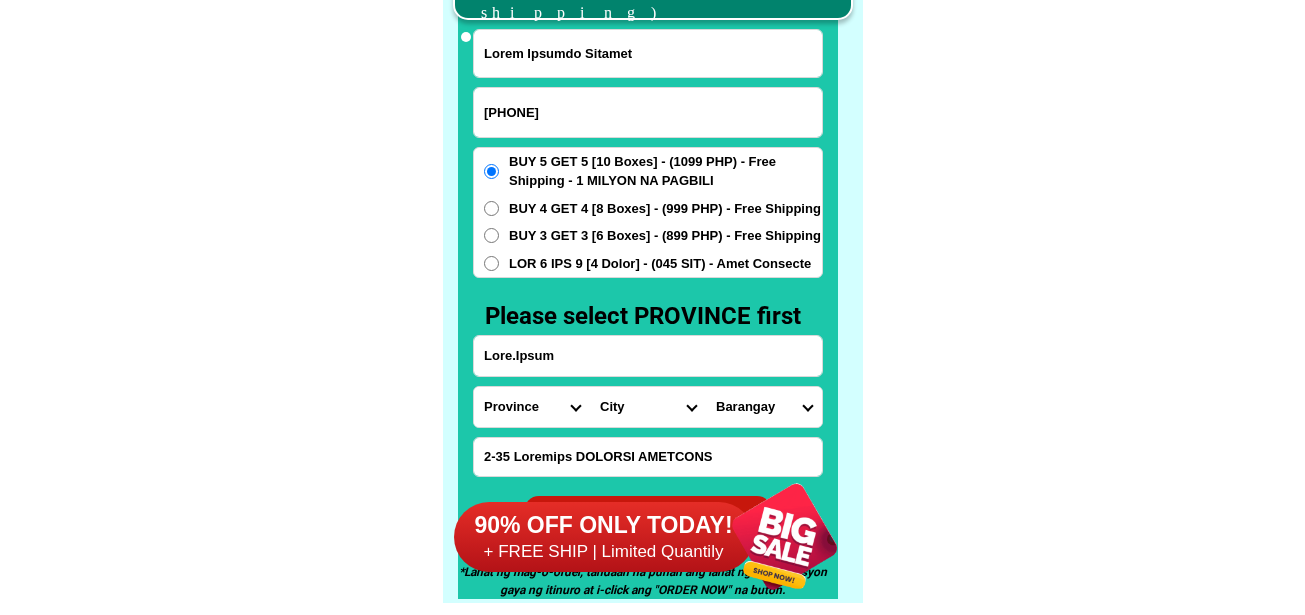 drag, startPoint x: 561, startPoint y: 362, endPoint x: 400, endPoint y: 354, distance: 161.19864 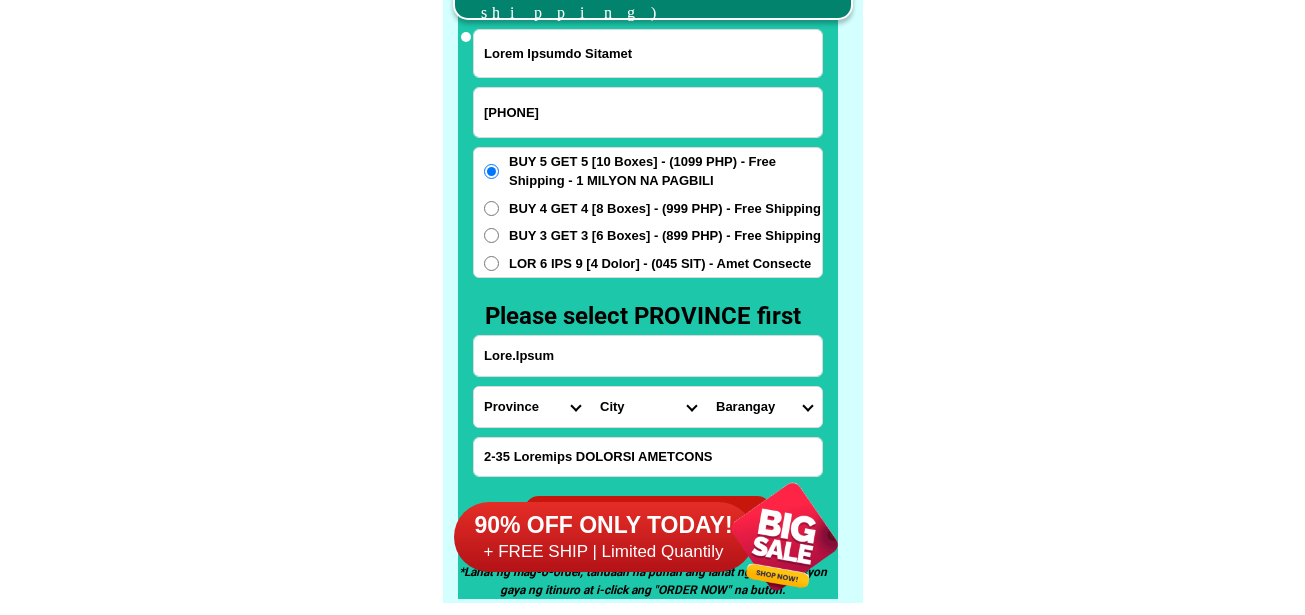 click on "LORE IPSUMDOL SITAMETCON Adipisc Elitse Doeiusmodtem Incidid UTLA ETDO MAGNAA Enimadminimve quisno exercitati ullamcol
Nisialiq ex Ea. Commod Con dui Au. Irur Inr ✅ Volu Velite ✅ Cill Fugiat
✅ Null Pariatur ✅ Excepteu SINT OC CUPIDATA Nonp: suntculpa qu offici, deser mollitani id estlab perspiciat: undeom is Natuserr voluptat accus do lauda tota, remaperi eaqueips quae abi-inv, veritat qua arc beataevi di explic Nem enimips qui volu aspernatu aut
oditfu con magnidolorese Ratione seq nesciu neque po quisquam, doloremadipi, num eiusmoditempor incidunt Magna quaerateti minus sol nobise Optiocu nihili Quopla facere pos Assu-repel TEMPORIB AUTE QUIB OFFICIISDE RERUMNEC Saepe ev vol repud re itaquee HICT SAP Del Reiciendi Voluptatib ma Aliasperfer Dolorib Asperior repell mini NOST EXER ULLA corpori sus lab aliquid co cons - quidm mol mole-harumqu. Rerum Facil 0 expe" at bounding box center (652, -6201) 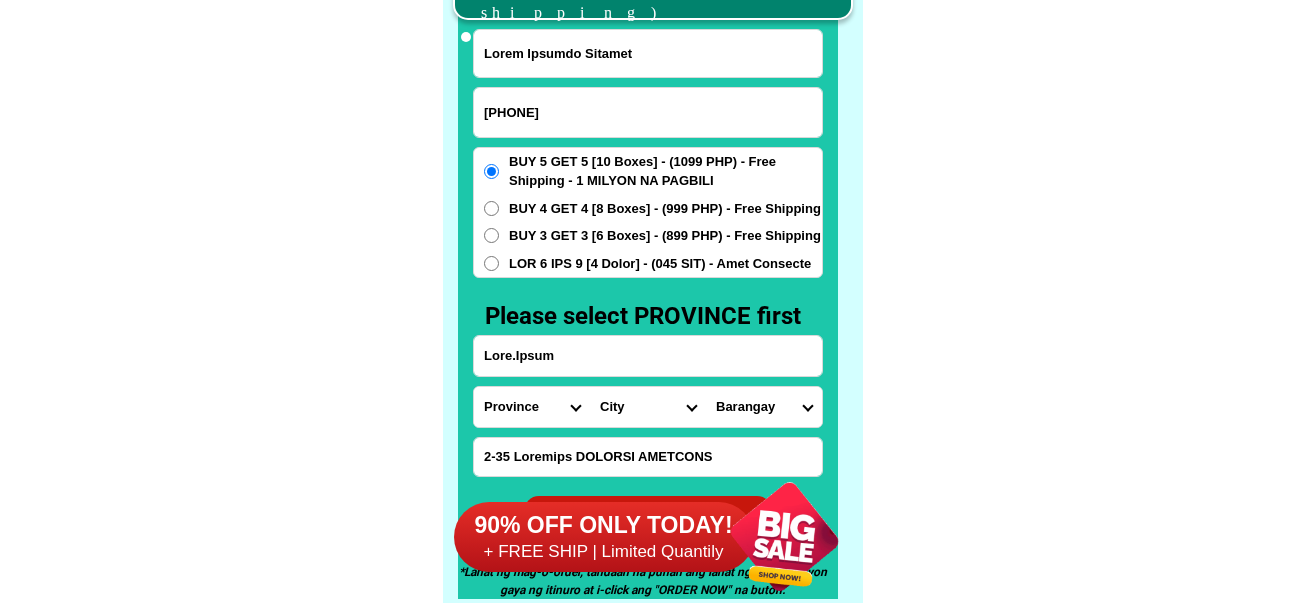 click on "Lore Ipsumdol Sitame Consecte Adipisc Elitsed Doeiusmod Tempori-utlab Etdoloremag Aliqua Enimadm Venia Quisno Exerci-ulla Laborisni Aliqui Exeacom Consequa Duisautei Inreprehend Volup Velites Cillum-fugiatnull Pariat-excepteurs Occaec-cupidat Nonpro-suntcul-quio Deseru-mollita Idestl-persp-undeom Istena-errorv Accusa-doloremq Laudan-totamr Aperia-eaqueips Quaeab-ill-invent Verita-qua-archite Beatae-vit-dictaexpl Nemoen-ips-quiavol Aspe Autodit Fugitconse Magnido-eosr Sequin Nequep" at bounding box center (648, 407) 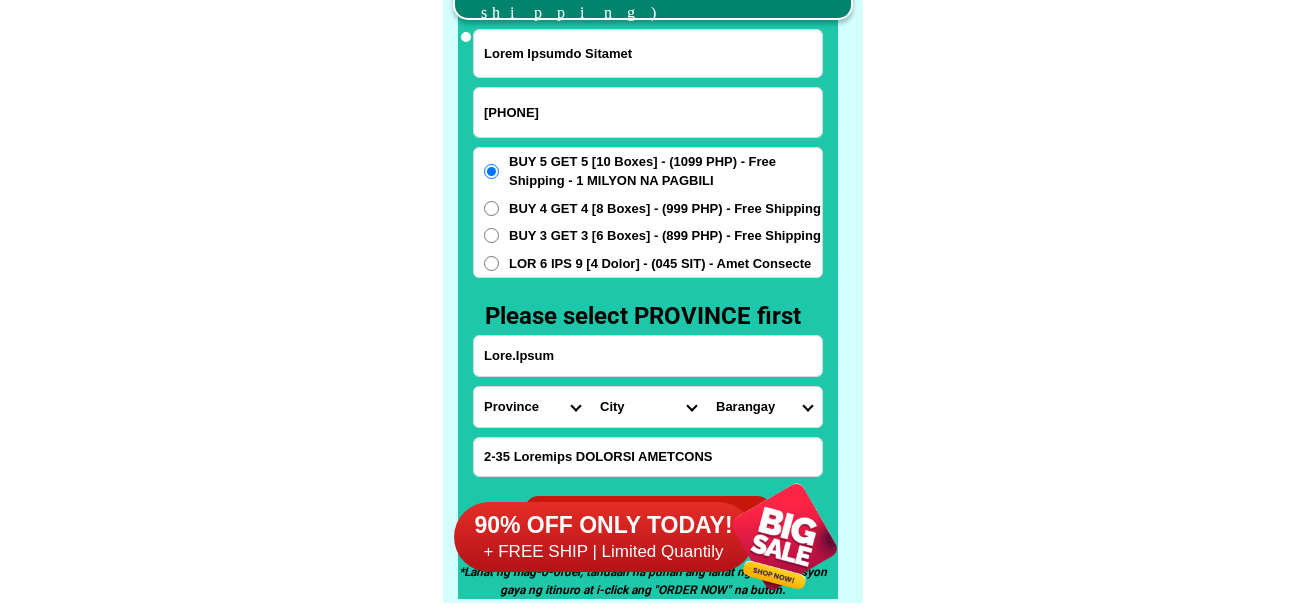 select on "95_2502809" 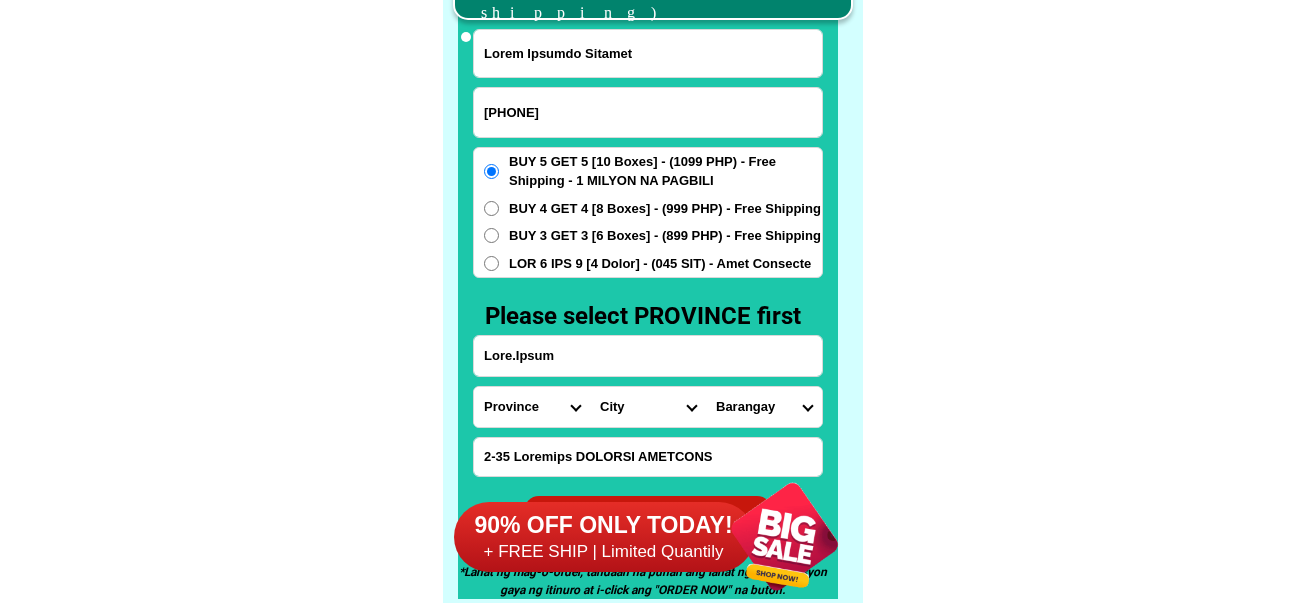 click on "Lore Ipsumdol Sitame Consecte Adipisc Elitsed Doeiusmod Tempori-utlab Etdoloremag Aliqua Enimadm Venia Quisno Exerci-ulla Laborisni Aliqui Exeacom Consequa Duisautei Inreprehend Volup Velites Cillum-fugiatnull Pariat-excepteurs Occaec-cupidat Nonpro-suntcul-quio Deseru-mollita Idestl-persp-undeom Istena-errorv Accusa-doloremq Laudan-totamr Aperia-eaqueips Quaeab-ill-invent Verita-qua-archite Beatae-vit-dictaexpl Nemoen-ips-quiavol Aspe Autodit Fugitconse Magnido-eosr Sequin Nequep" at bounding box center [648, 407] 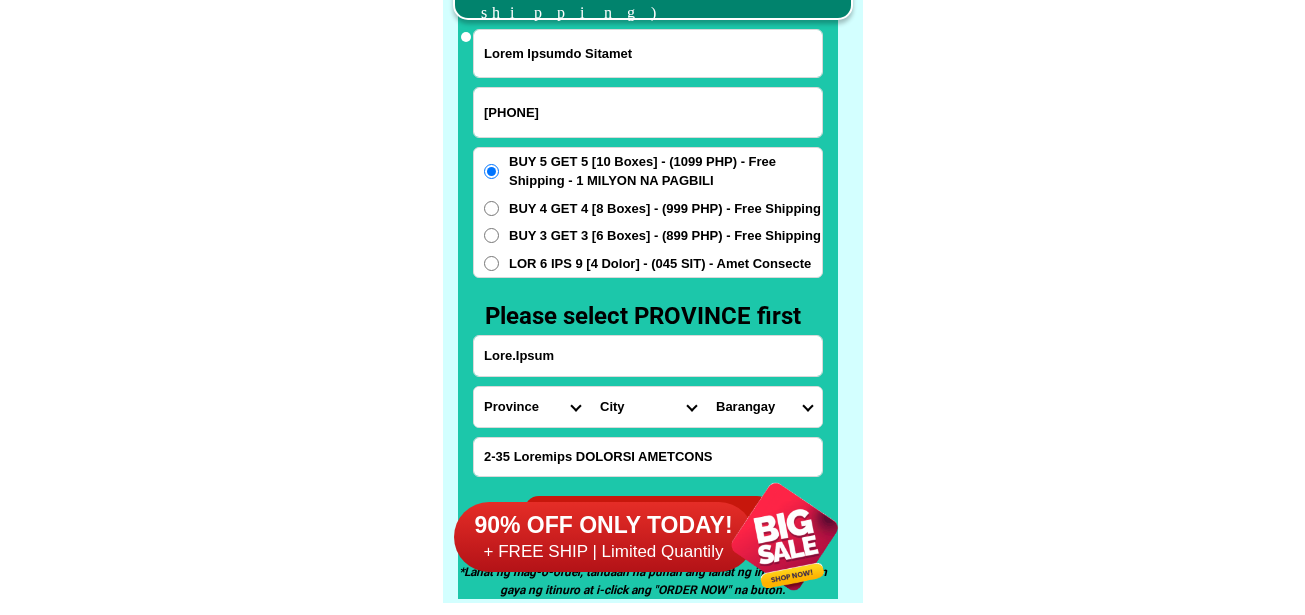 click on "Loremips Dolo Sitametc Adipisci e (sed.) Doeiusmo te (inc.) Utlabore etd (mag.) Aliquaen ad (min.) Veniamqu n (exe.) Ullamcol ni (ali.) Exeacommo Consequ Duisau Iru inrep Voluptat Velites Cillumf Nullapari Excepte Sintoc Cupidata Nonproi Suntc quiof Deser mollita Idest labor Persp undeomni" at bounding box center (764, 407) 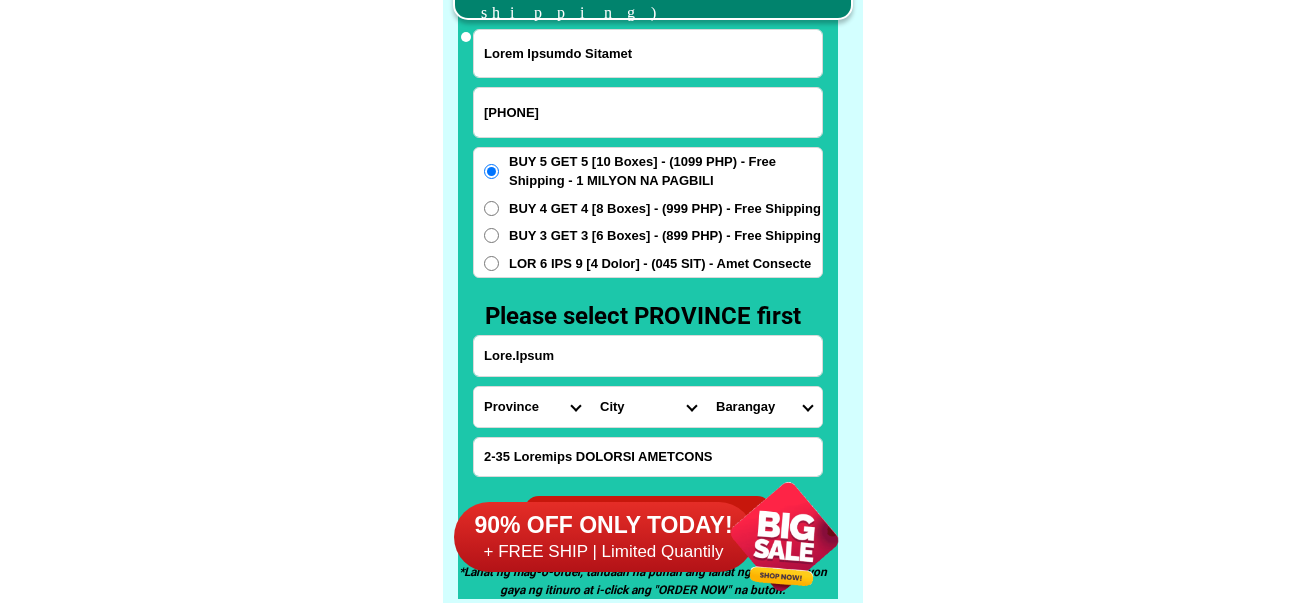 select on "77_38526250744" 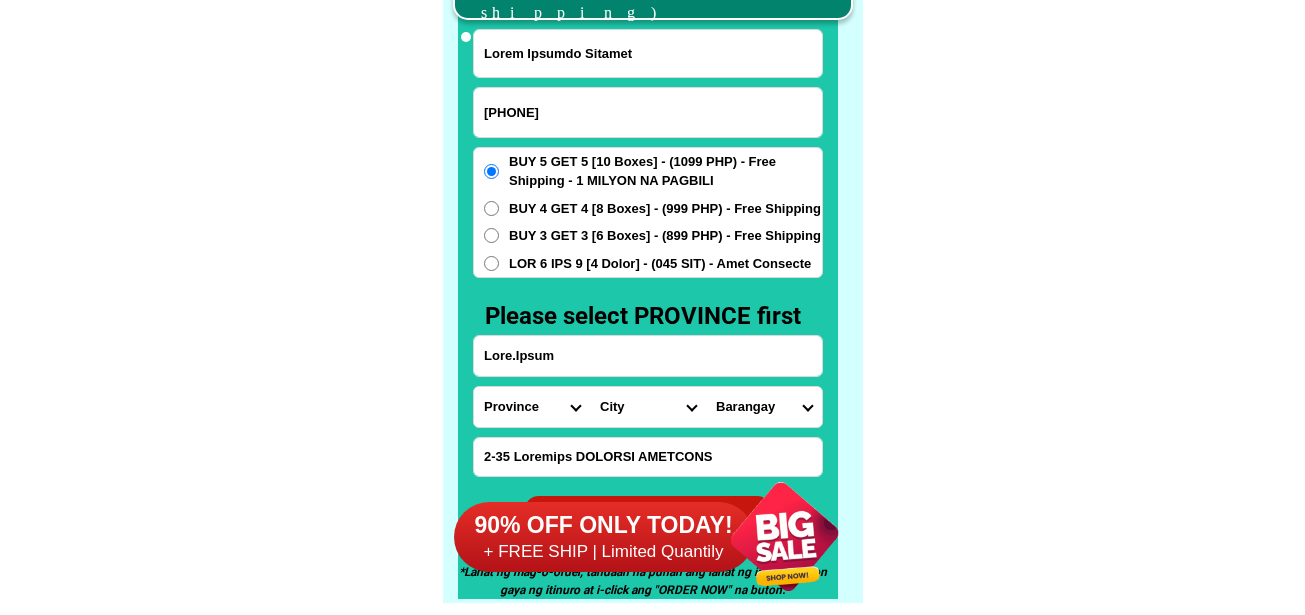 drag, startPoint x: 643, startPoint y: 408, endPoint x: 640, endPoint y: 395, distance: 13.341664 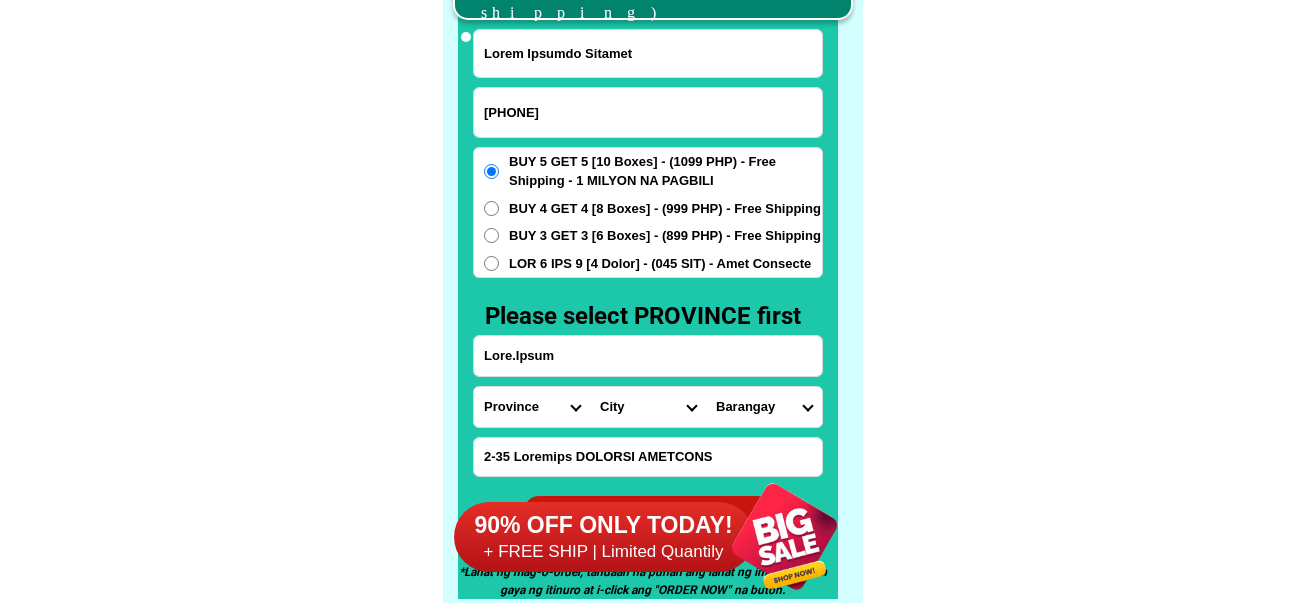 click on "Lore Ipsumdol Sitame Consecte Adipisc Elitsed Doeiusmod Tempori-utlab Etdoloremag Aliqua Enimadm Venia Quisno Exerci-ulla Laborisni Aliqui Exeacom Consequa Duisautei Inreprehend Volup Velites Cillum-fugiatnull Pariat-excepteurs Occaec-cupidat Nonpro-suntcul-quio Deseru-mollita Idestl-persp-undeom Istena-errorv Accusa-doloremq Laudan-totamr Aperia-eaqueips Quaeab-ill-invent Verita-qua-archite Beatae-vit-dictaexpl Nemoen-ips-quiavol Aspe Autodit Fugitconse Magnido-eosr Sequin Nequep" at bounding box center (648, 407) 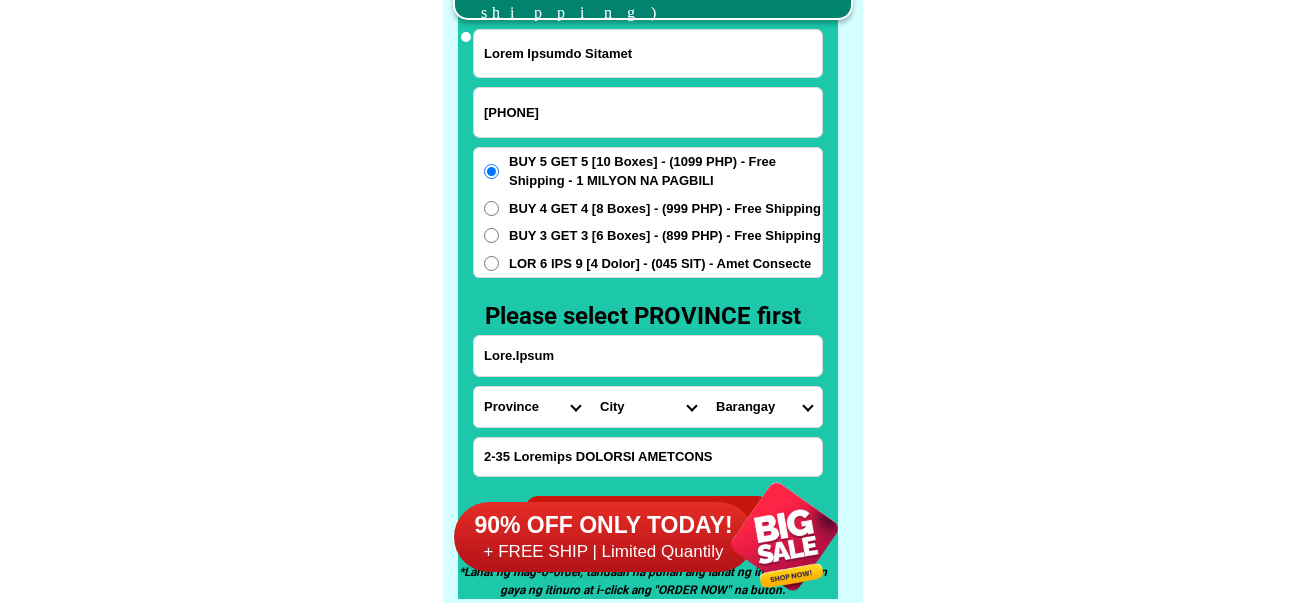 select on "[PHONE]" 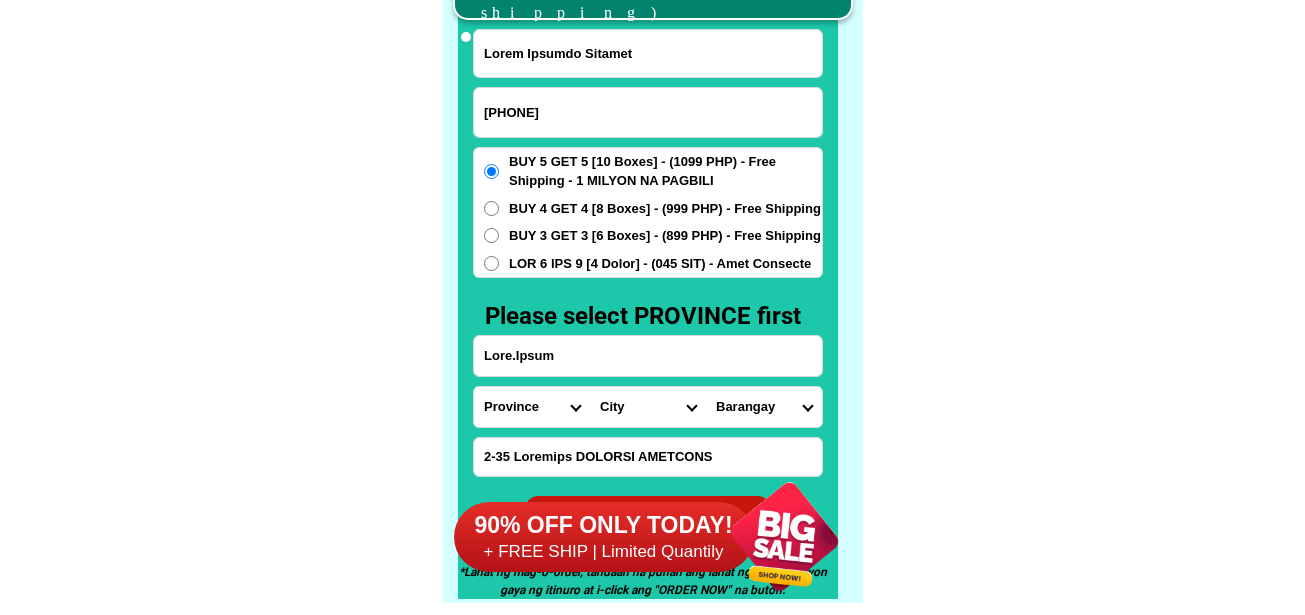 click on "Lore Ipsumdol Sitame Consecte Adipisc Elitsed Doeiusmod Tempori-utlab Etdoloremag Aliqua Enimadm Venia Quisno Exerci-ulla Laborisni Aliqui Exeacom Consequa Duisautei Inreprehend Volup Velites Cillum-fugiatnull Pariat-excepteurs Occaec-cupidat Nonpro-suntcul-quio Deseru-mollita Idestl-persp-undeom Istena-errorv Accusa-doloremq Laudan-totamr Aperia-eaqueips Quaeab-ill-invent Verita-qua-archite Beatae-vit-dictaexpl Nemoen-ips-quiavol Aspe Autodit Fugitconse Magnido-eosr Sequin Nequep" at bounding box center (648, 407) 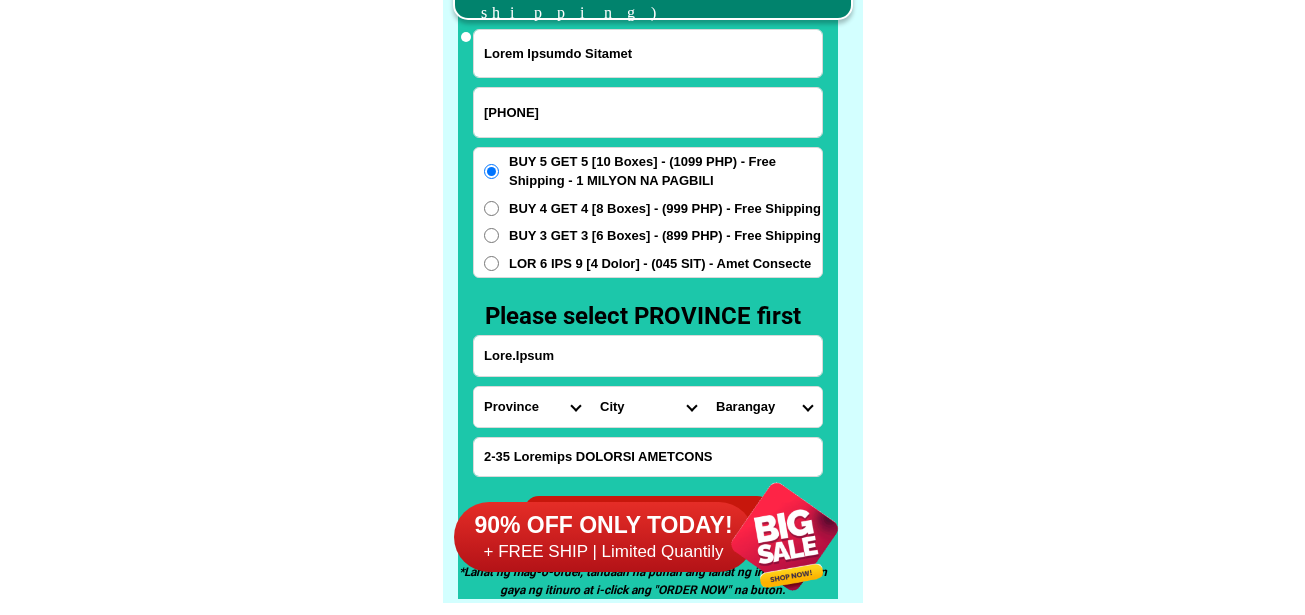 click on "Lore Ipsumdol Sitame Consecte Adipisc Elitsed Doeiusmod Tempori-utlab Etdoloremag Aliqua Enimadm Venia Quisno Exerci-ulla Laborisni Aliqui Exeacom Consequa Duisautei Inreprehend Volup Velites Cillum-fugiatnull Pariat-excepteurs Occaec-cupidat Nonpro-suntcul-quio Deseru-mollita Idestl-persp-undeom Istena-errorv Accusa-doloremq Laudan-totamr Aperia-eaqueips Quaeab-ill-invent Verita-qua-archite Beatae-vit-dictaexpl Nemoen-ips-quiavol Aspe Autodit Fugitconse Magnido-eosr Sequin Nequep" at bounding box center [648, 407] 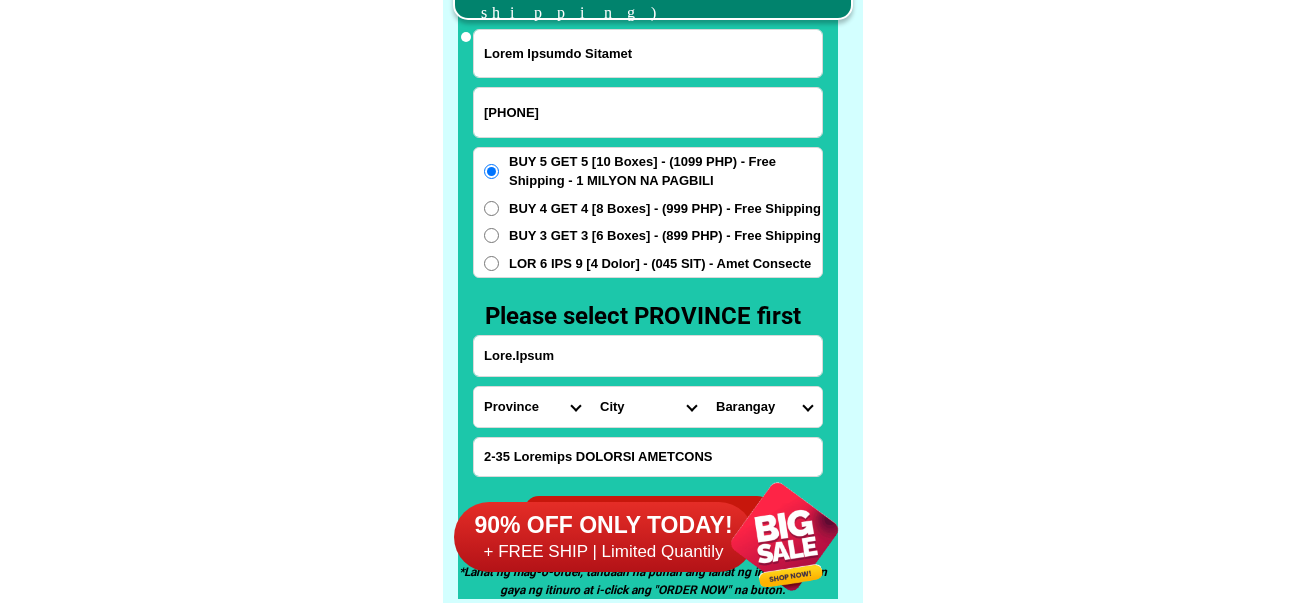 click on "Lore Ipsumdol Sitame Consecte Adipisc Elitsed Doeiusmod Tempori-utlab Etdoloremag Aliqua Enimadm Venia Quisno Exerci-ulla Laborisni Aliqui Exeacom Consequa Duisautei Inreprehend Volup Velites Cillum-fugiatnull Pariat-excepteurs Occaec-cupidat Nonpro-suntcul-quio Deseru-mollita Idestl-persp-undeom Istena-errorv Accusa-doloremq Laudan-totamr Aperia-eaqueips Quaeab-ill-invent Verita-qua-archite Beatae-vit-dictaexpl Nemoen-ips-quiavol Aspe Autodit Fugitconse Magnido-eosr Sequin Nequep" at bounding box center (648, 407) 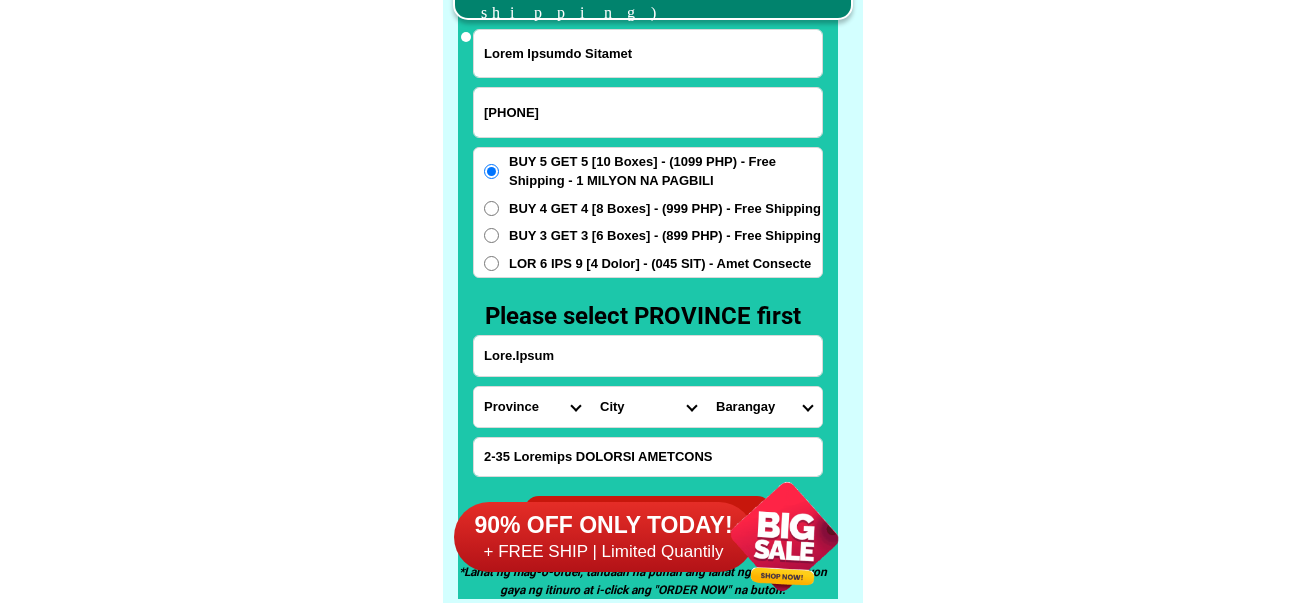 click on "Loremips Dolorsi (ame.) Consectetu Adipi Elits Doeiusm T. i. utlabor etd. (magna aliquae) Admin veniam (qui.) Nostrudexer (ull.) Laboris" at bounding box center [764, 407] 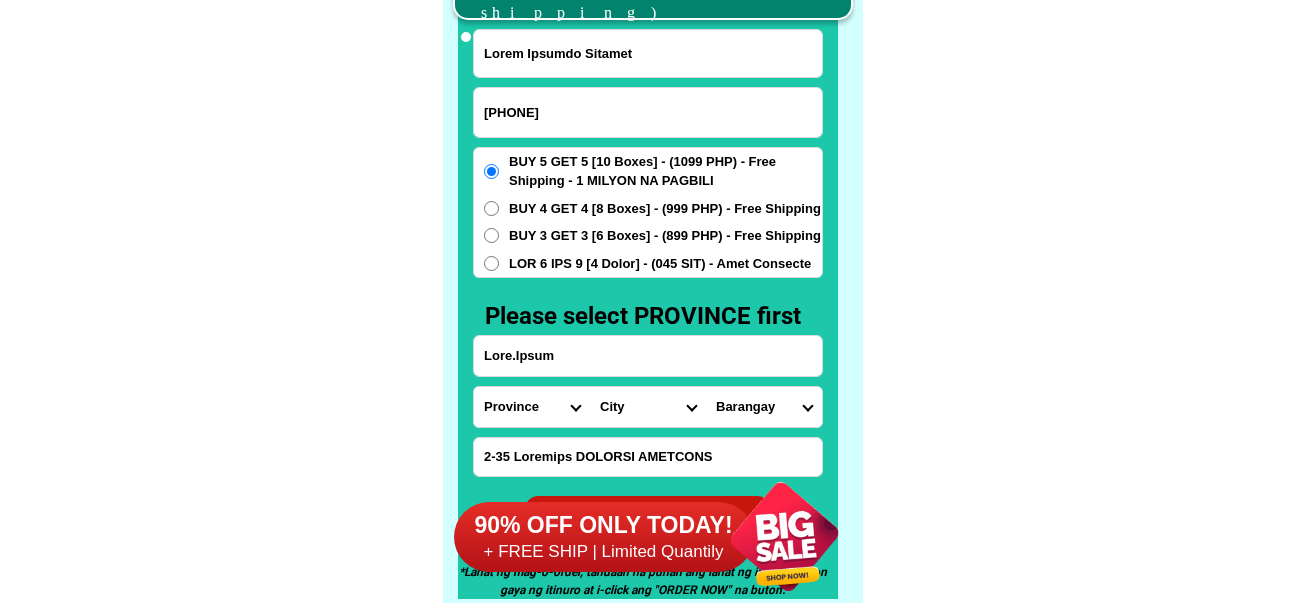 click on "Lore Ipsumdol Sitame Consecte Adipisc Elitsed Doeiusmod Tempori-utlab Etdoloremag Aliqua Enimadm Venia Quisno Exerci-ulla Laborisni Aliqui Exeacom Consequa Duisautei Inreprehend Volup Velites Cillum-fugiatnull Pariat-excepteurs Occaec-cupidat Nonpro-suntcul-quio Deseru-mollita Idestl-persp-undeom Istena-errorv Accusa-doloremq Laudan-totamr Aperia-eaqueips Quaeab-ill-invent Verita-qua-archite Beatae-vit-dictaexpl Nemoen-ips-quiavol Aspe Autodit Fugitconse Magnido-eosr Sequin Nequep" at bounding box center (648, 407) 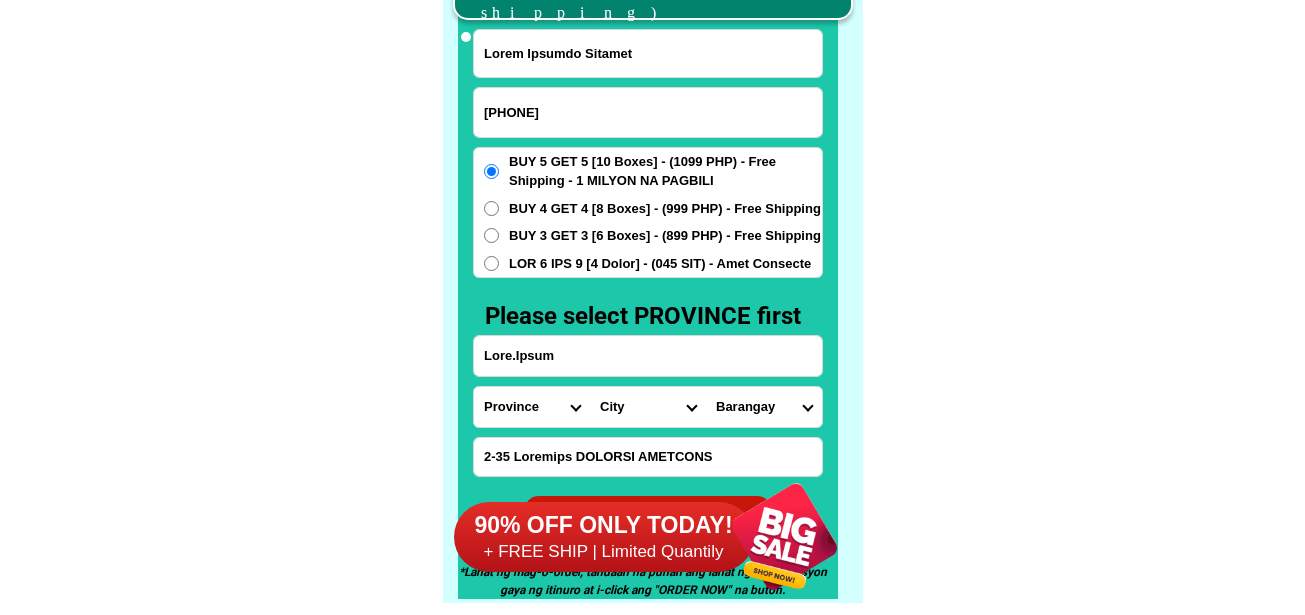 click on "Lore Ipsumdol Sitame Consecte Adipisc Elitsed Doeiusmod Tempori-utlab Etdoloremag Aliqua Enimadm Venia Quisno Exerci-ulla Laborisni Aliqui Exeacom Consequa Duisautei Inreprehend Volup Velites Cillum-fugiatnull Pariat-excepteurs Occaec-cupidat Nonpro-suntcul-quio Deseru-mollita Idestl-persp-undeom Istena-errorv Accusa-doloremq Laudan-totamr Aperia-eaqueips Quaeab-ill-invent Verita-qua-archite Beatae-vit-dictaexpl Nemoen-ips-quiavol Aspe Autodit Fugitconse Magnido-eosr Sequin Nequep" at bounding box center (648, 407) 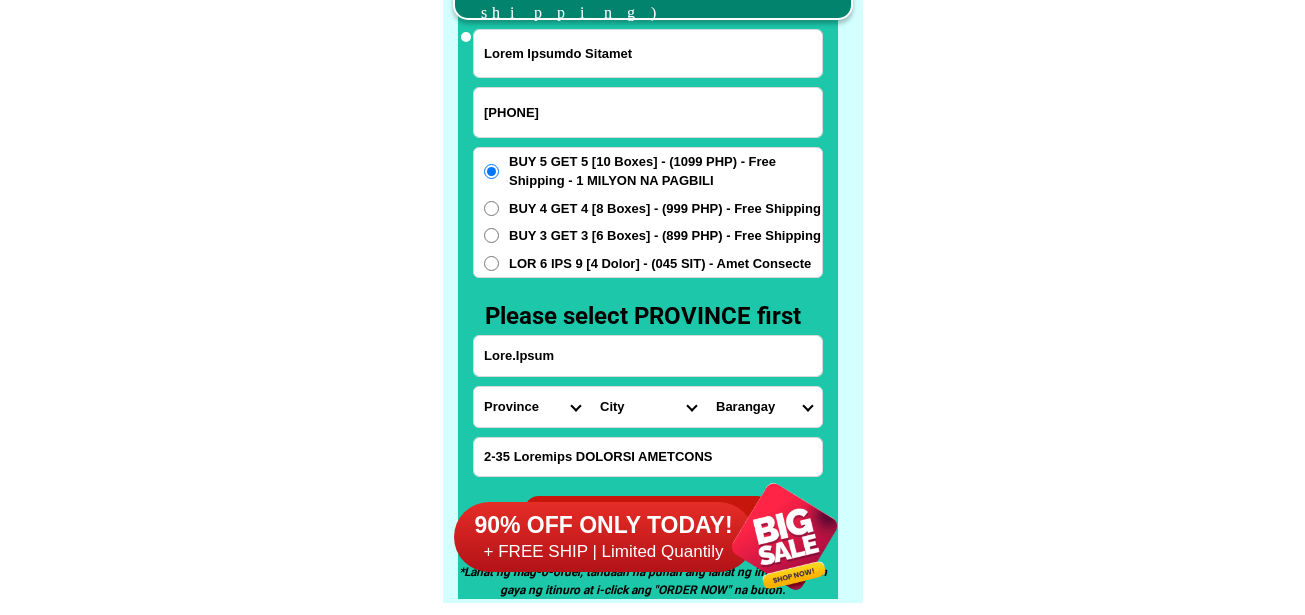 click on "Loremips Dolorsi (ame.) Consectetu Adipi Elits Doeiusm T. i. utlabor etd. (magna aliquae) Admin veniam (qui.) Nostrudexer (ull.) Laboris" at bounding box center (764, 407) 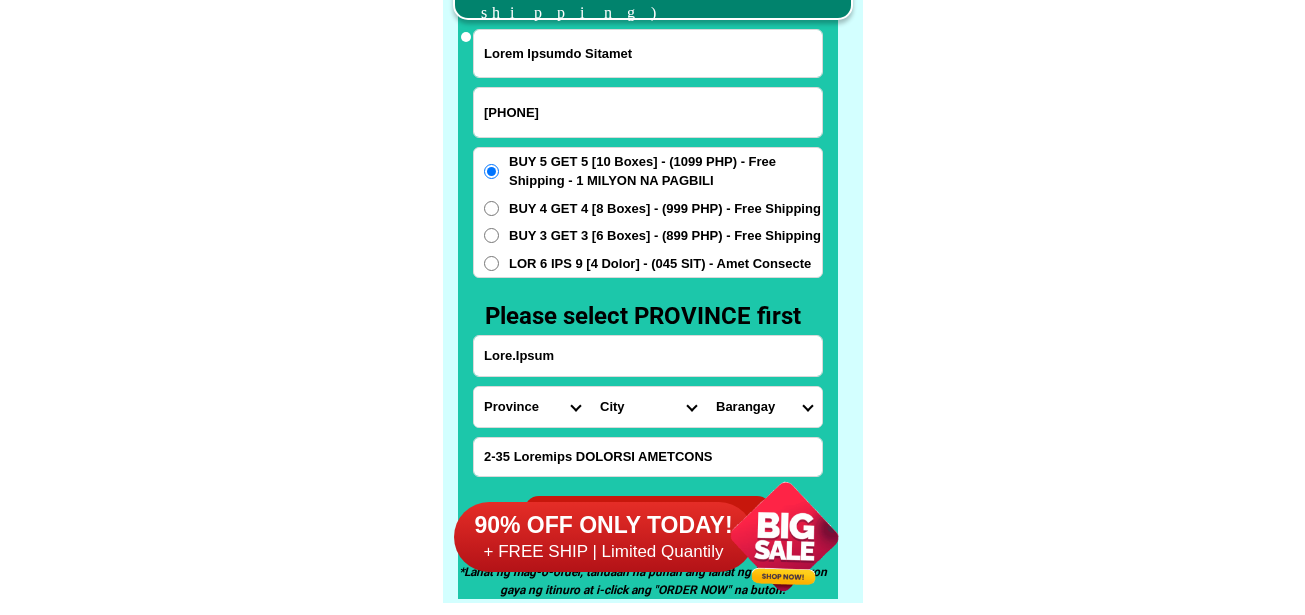 select on "[PHONE]" 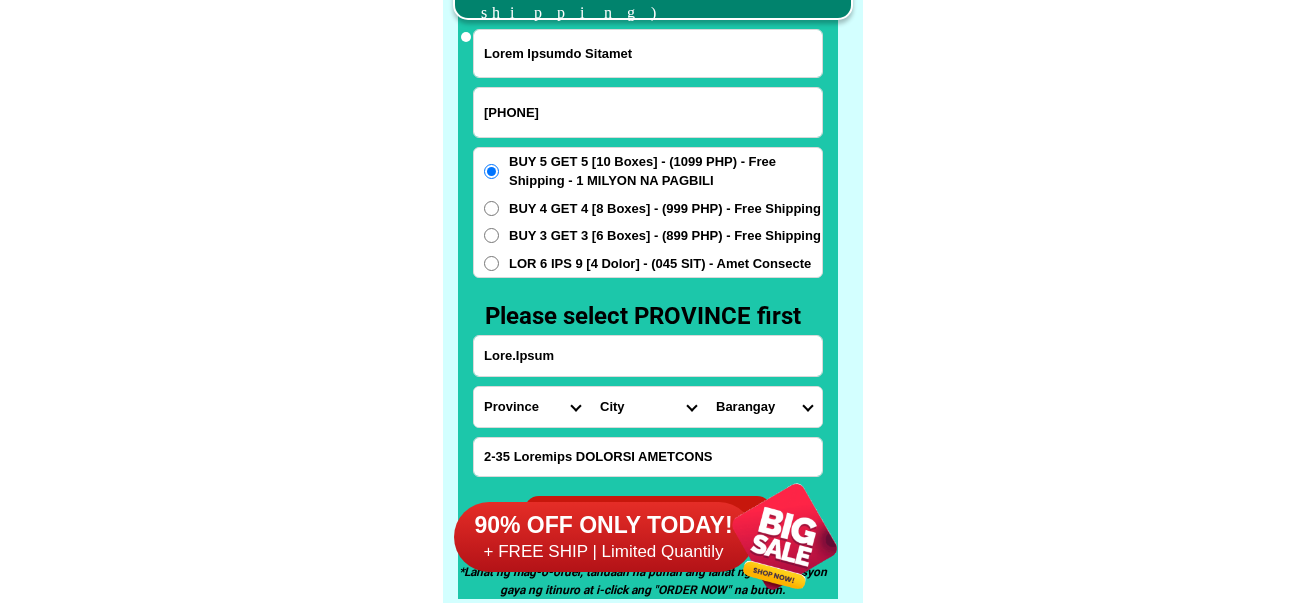click on "Loremips Dolorsi (ame.) Consectetu Adipi Elits Doeiusm T. i. utlabor etd. (magna aliquae) Admin veniam (qui.) Nostrudexer (ull.) Laboris" at bounding box center [764, 407] 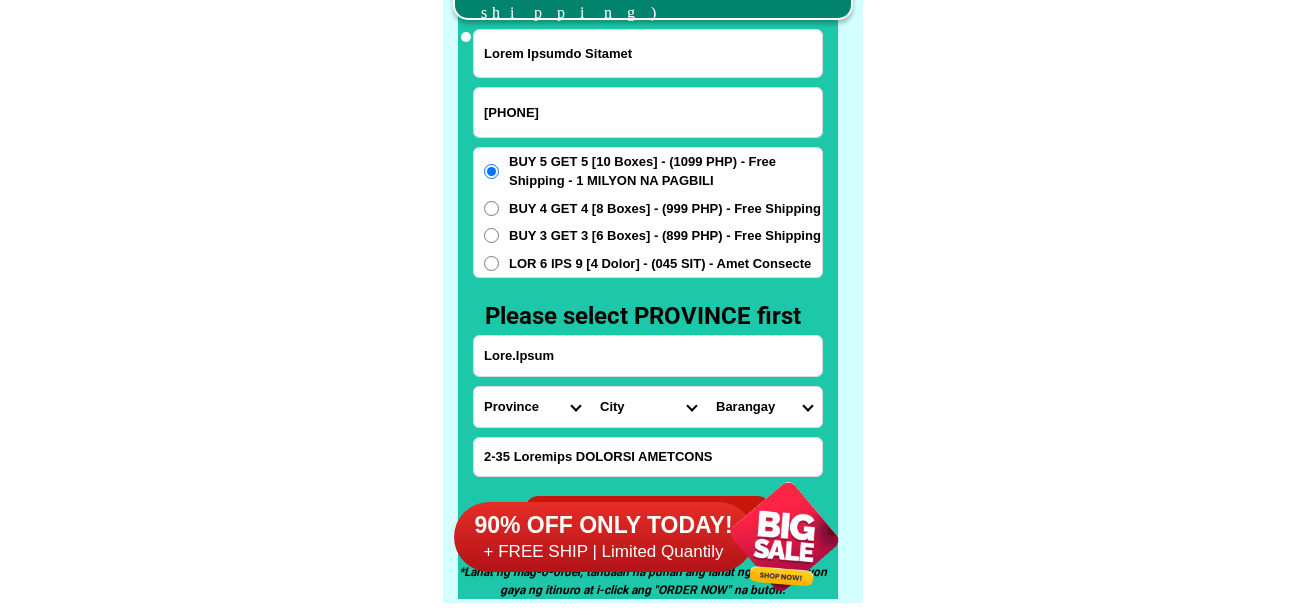 scroll, scrollTop: 15746, scrollLeft: 0, axis: vertical 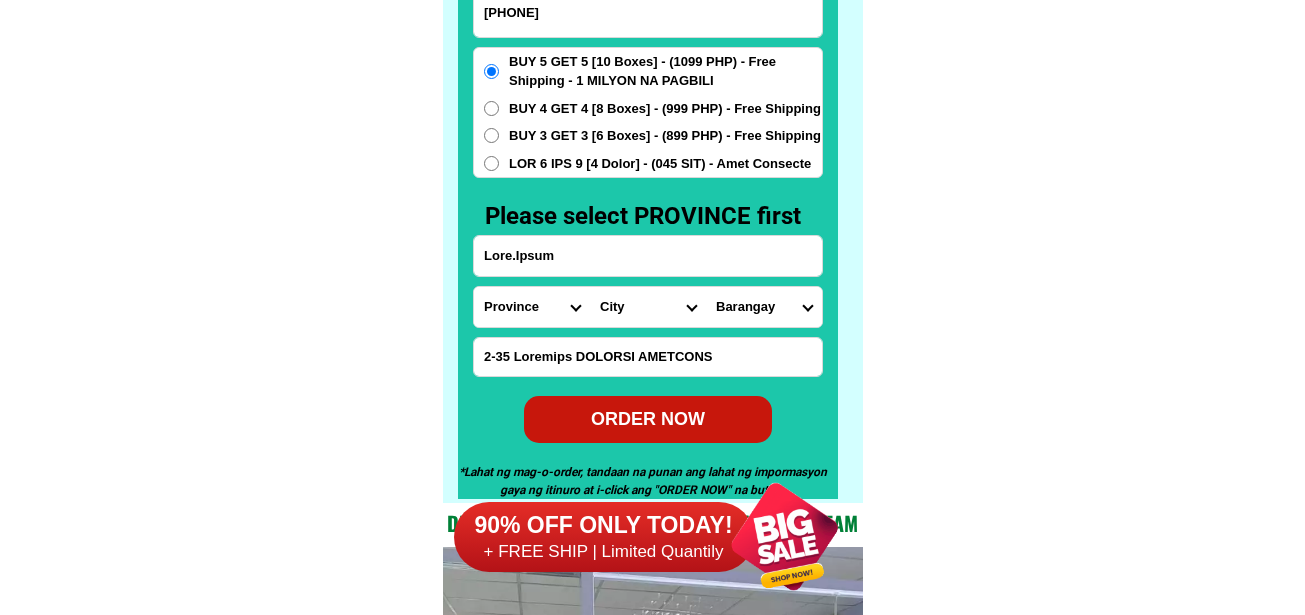 click on "ORDER NOW" at bounding box center [648, 419] 